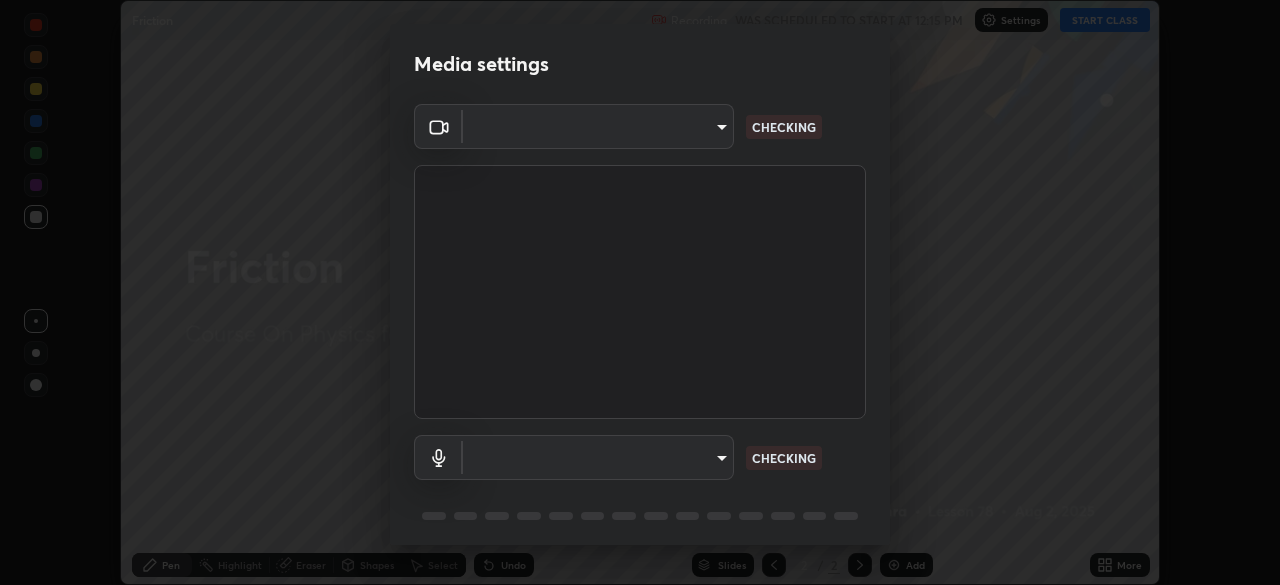 scroll, scrollTop: 0, scrollLeft: 0, axis: both 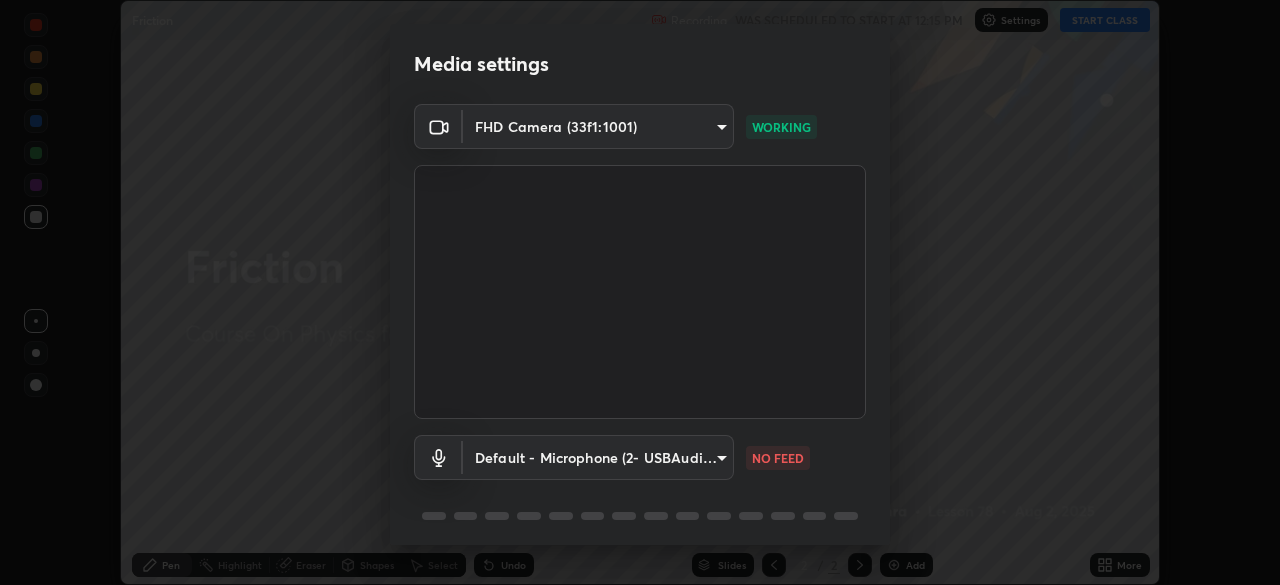 click on "Erase all Friction Recording WAS SCHEDULED TO START AT  12:15 PM Settings START CLASS Setting up your live class Friction • L78 of Course On Physics for JEE Growth 1 2026 [FIRST] [LAST] Pen Highlight Eraser Shapes Select Undo Slides 2 / 2 Add More No doubts shared Encourage your learners to ask a doubt for better clarity Report an issue Reason for reporting Buffering Chat not working Audio - Video sync issue Educator video quality low ​ Attach an image Report Media settings FHD Camera ([DEVICE_ID]) [MAC_ADDRESS] WORKING Default - Microphone ([DEVICE_ID]) default NO FEED 1 / 5 Next" at bounding box center (640, 292) 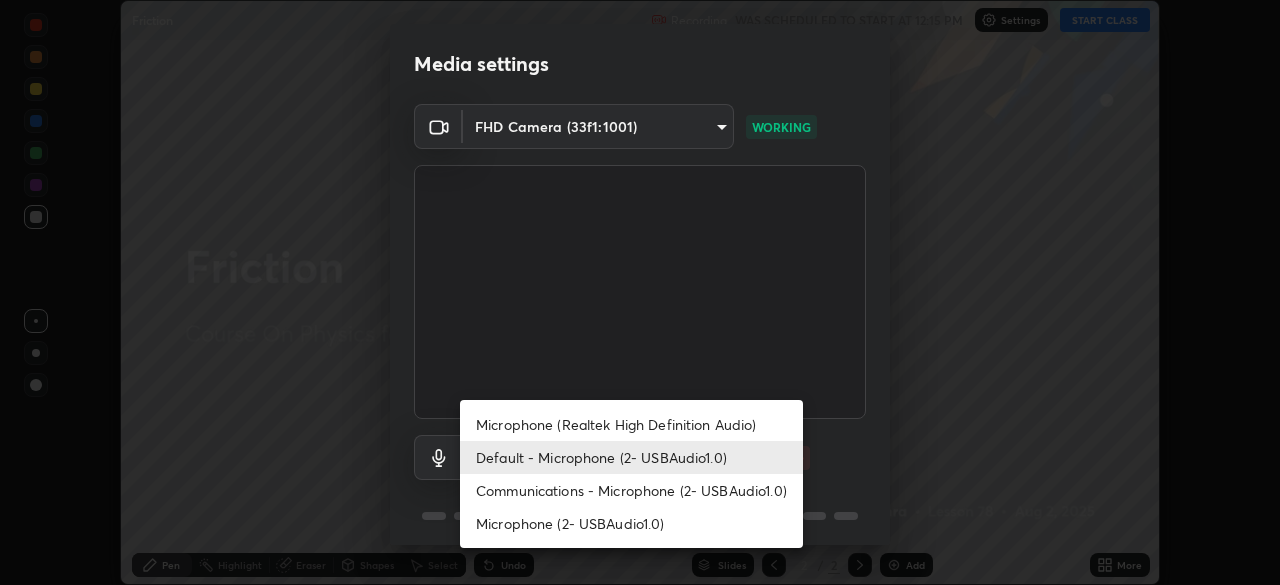 click on "Communications - Microphone (2- USBAudio1.0)" at bounding box center (631, 490) 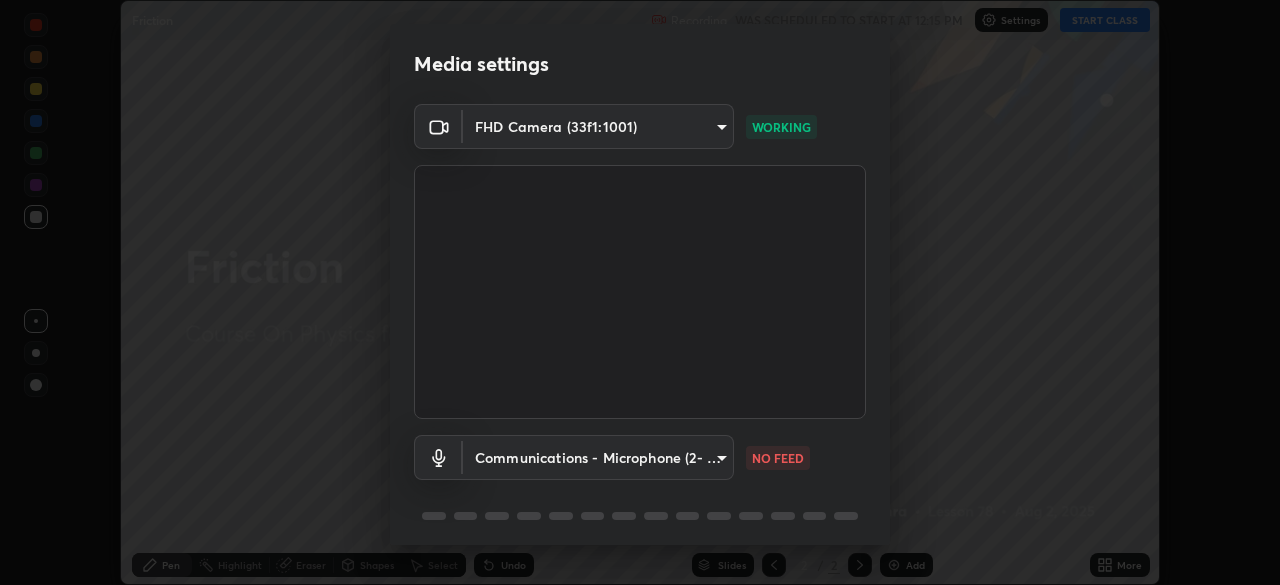 click on "Erase all Friction Recording WAS SCHEDULED TO START AT  12:15 PM Settings START CLASS Setting up your live class Friction • L78 of Course On Physics for JEE Growth 1 2026 [FIRST] [LAST] Pen Highlight Eraser Shapes Select Undo Slides 2 / 2 Add More No doubts shared Encourage your learners to ask a doubt for better clarity Report an issue Reason for reporting Buffering Chat not working Audio - Video sync issue Educator video quality low ​ Attach an image Report Media settings FHD Camera ([DEVICE_ID]) [MAC_ADDRESS] WORKING Communications - Microphone ([DEVICE_ID]) communications NO FEED 1 / 5 Next" at bounding box center (640, 292) 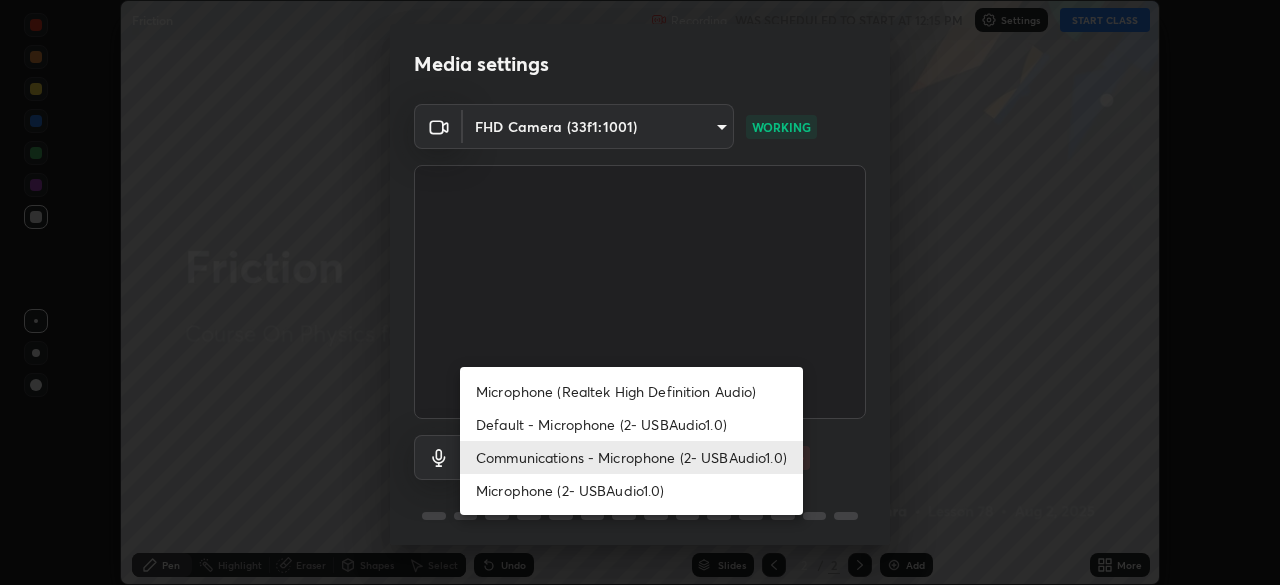 click on "Microphone (2- USBAudio1.0)" at bounding box center [631, 490] 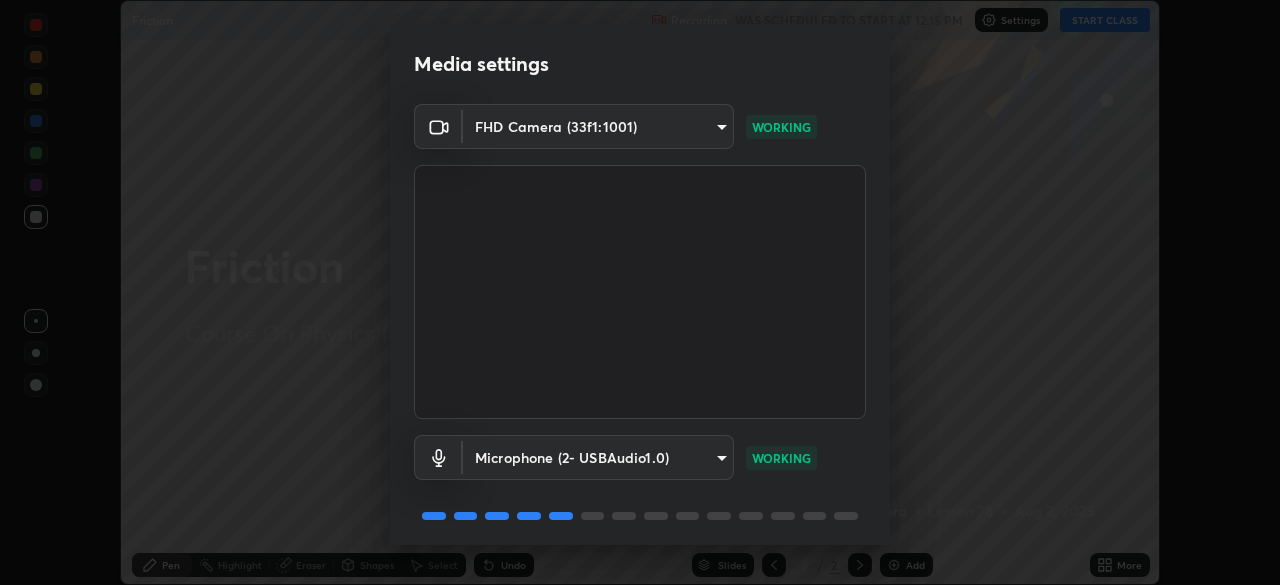 scroll, scrollTop: 71, scrollLeft: 0, axis: vertical 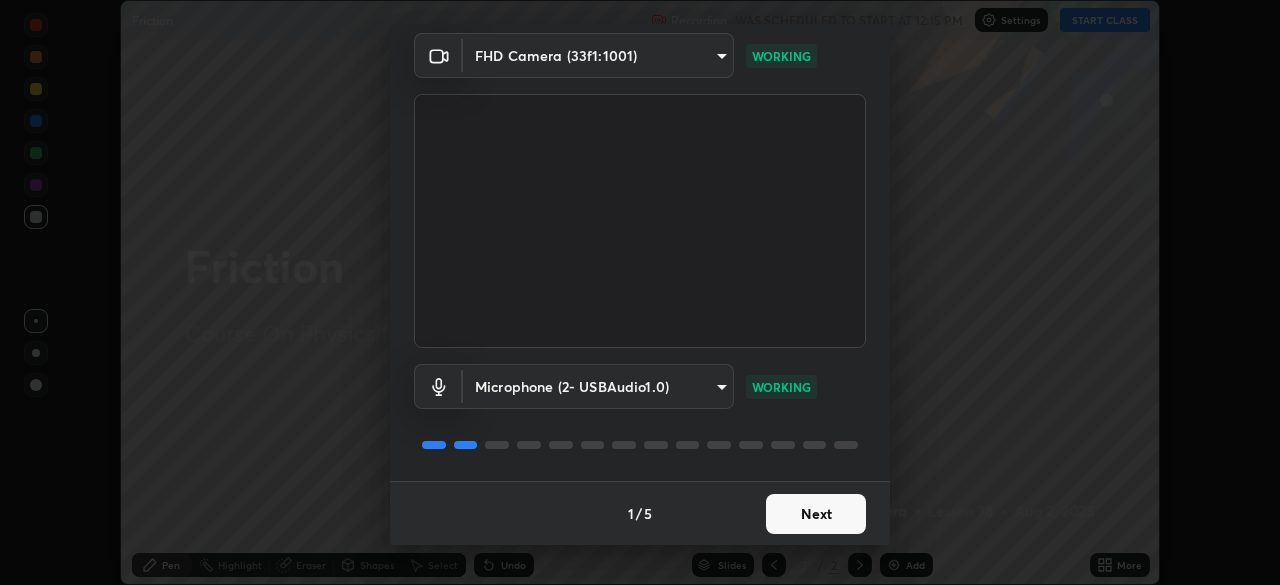click on "Next" at bounding box center [816, 514] 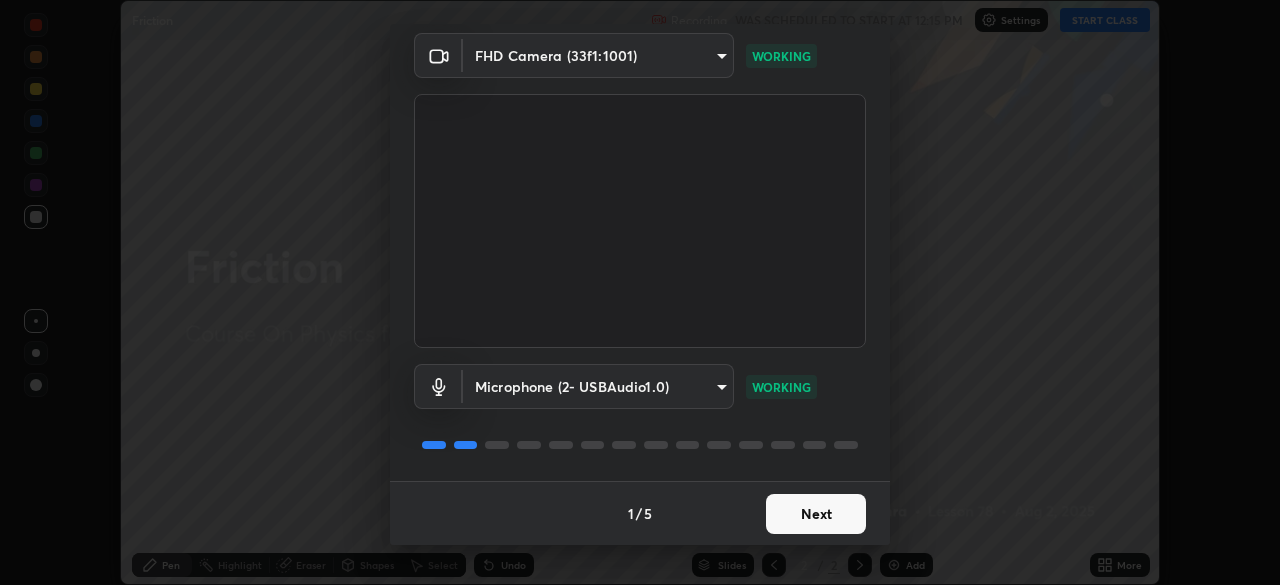 scroll, scrollTop: 0, scrollLeft: 0, axis: both 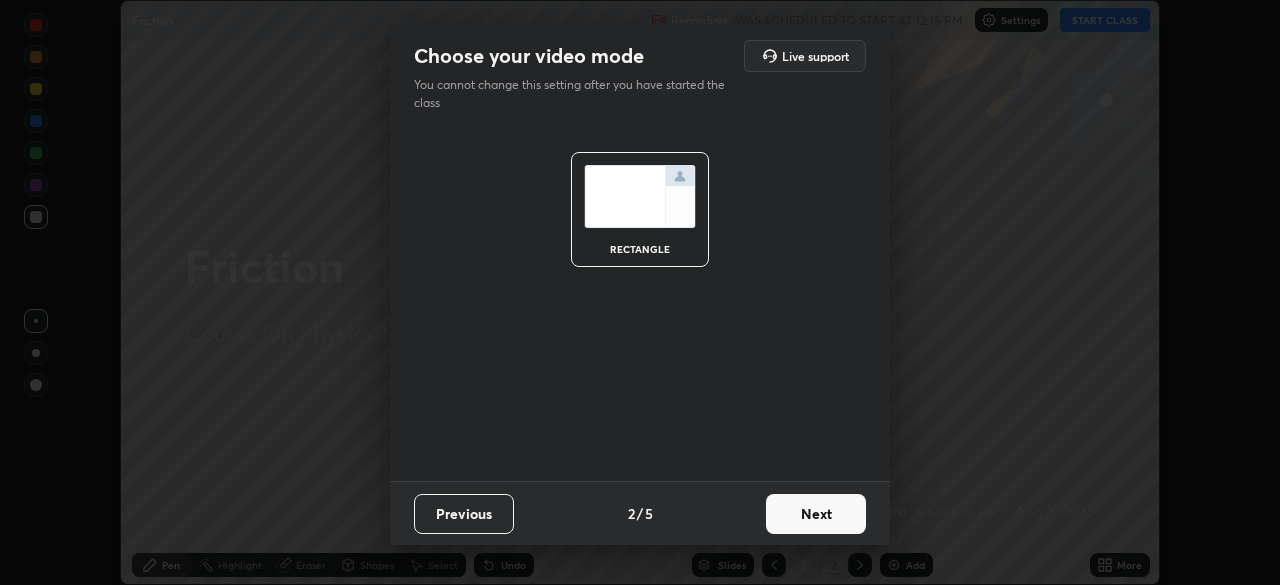 click on "Next" at bounding box center (816, 514) 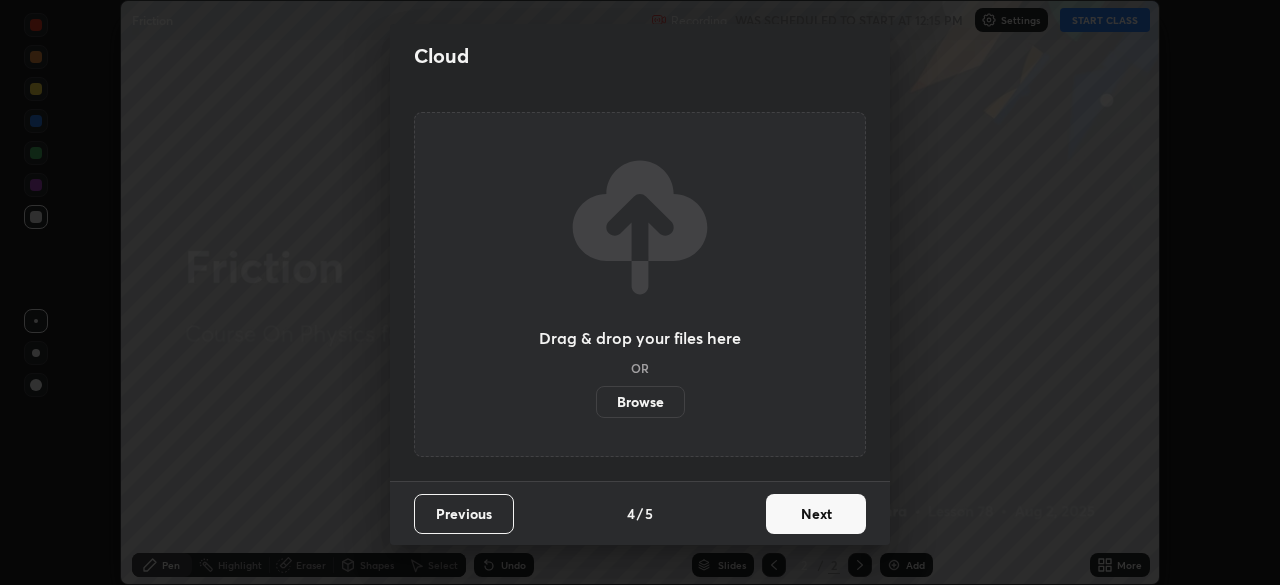 click on "Next" at bounding box center (816, 514) 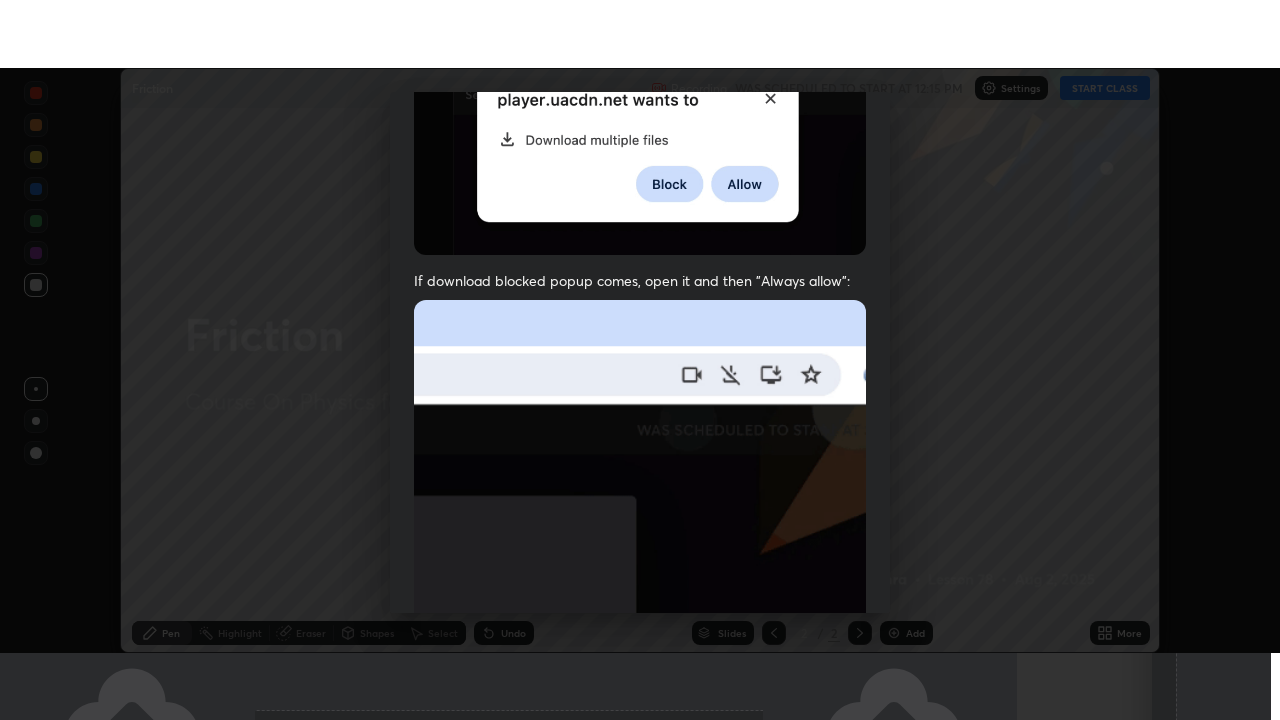 scroll, scrollTop: 479, scrollLeft: 0, axis: vertical 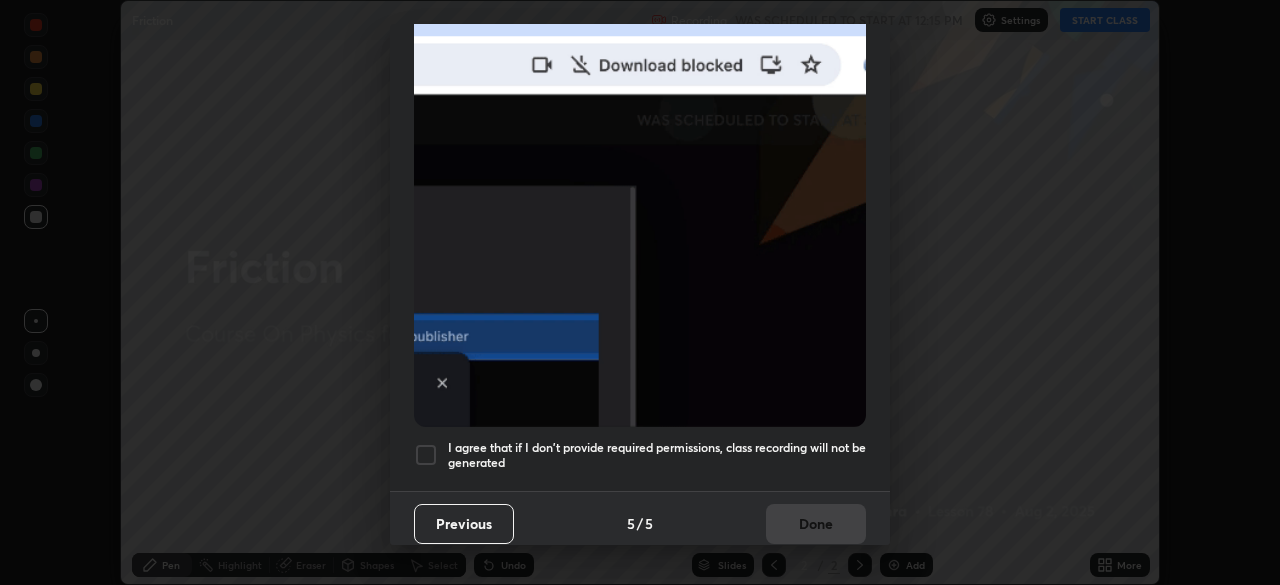 click at bounding box center [426, 455] 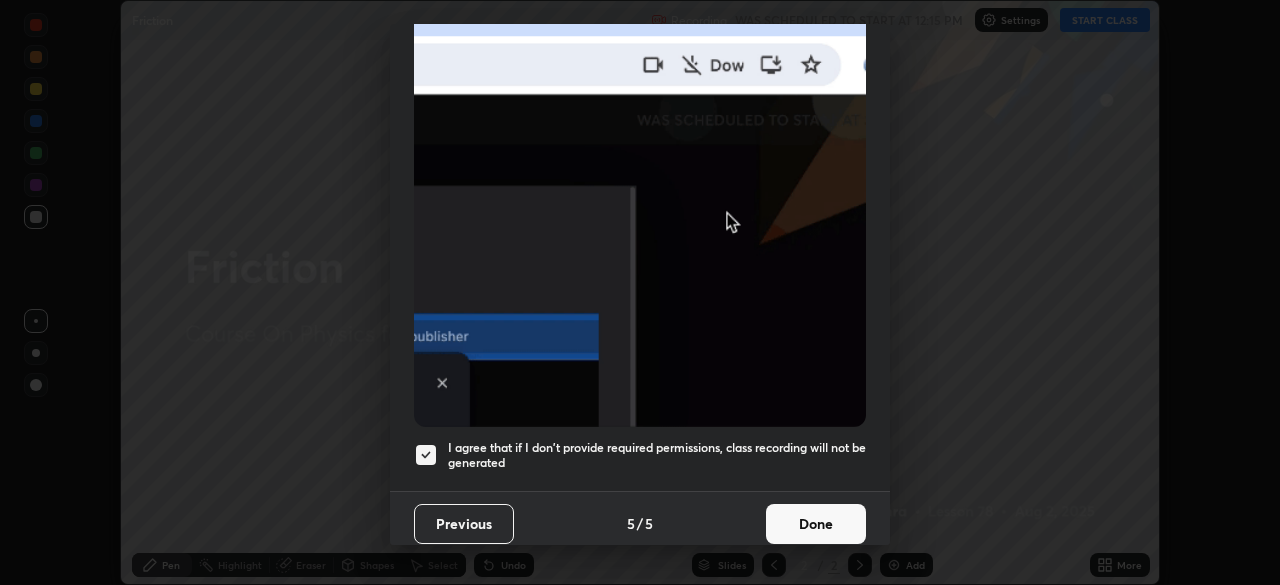 click on "Done" at bounding box center [816, 524] 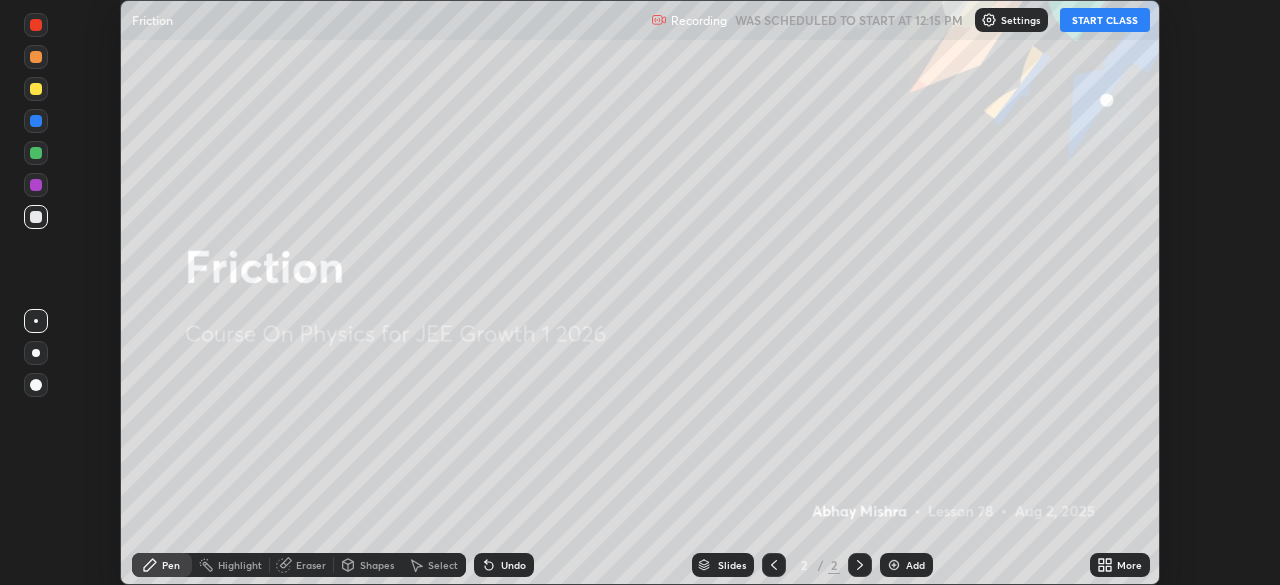 click on "START CLASS" at bounding box center (1105, 20) 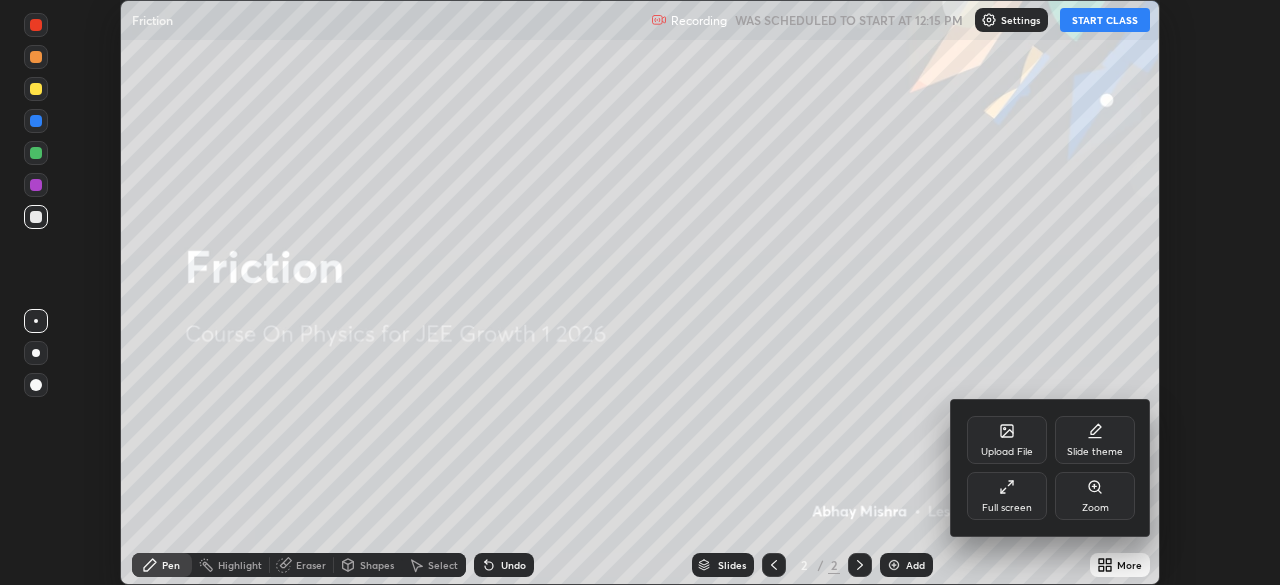 click on "Full screen" at bounding box center [1007, 496] 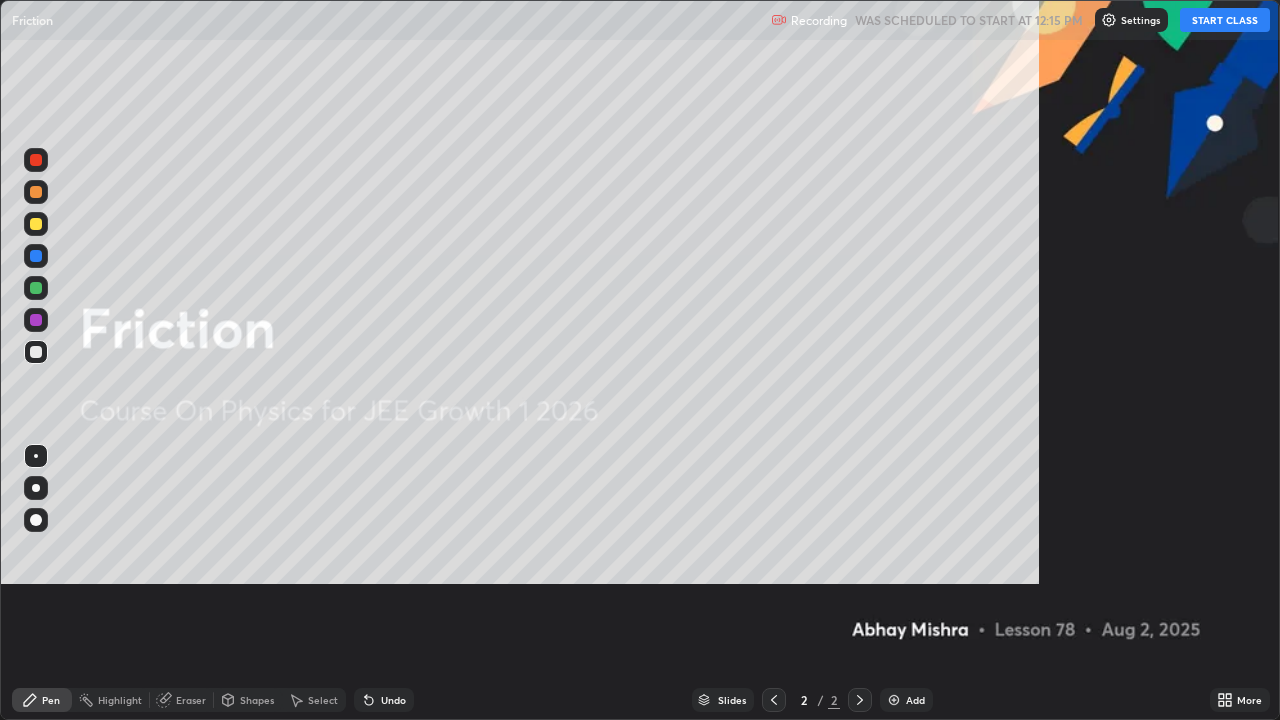 scroll, scrollTop: 99280, scrollLeft: 98720, axis: both 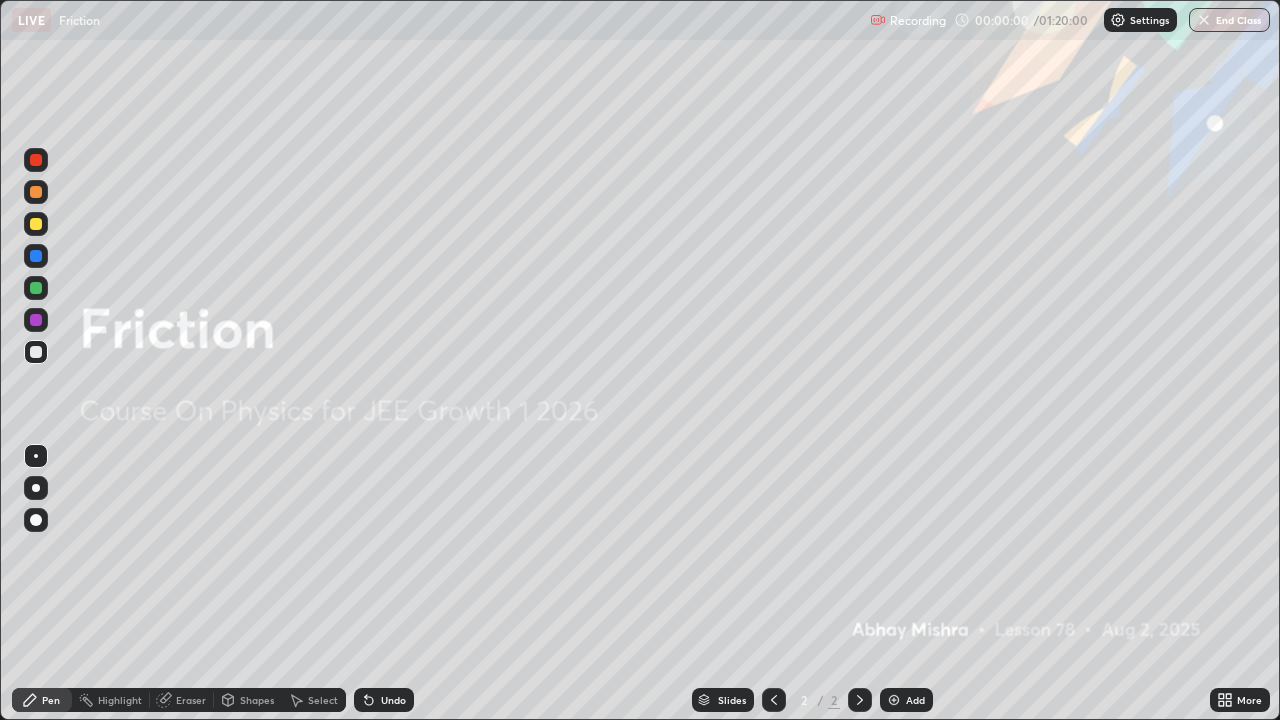 click on "Add" at bounding box center (915, 700) 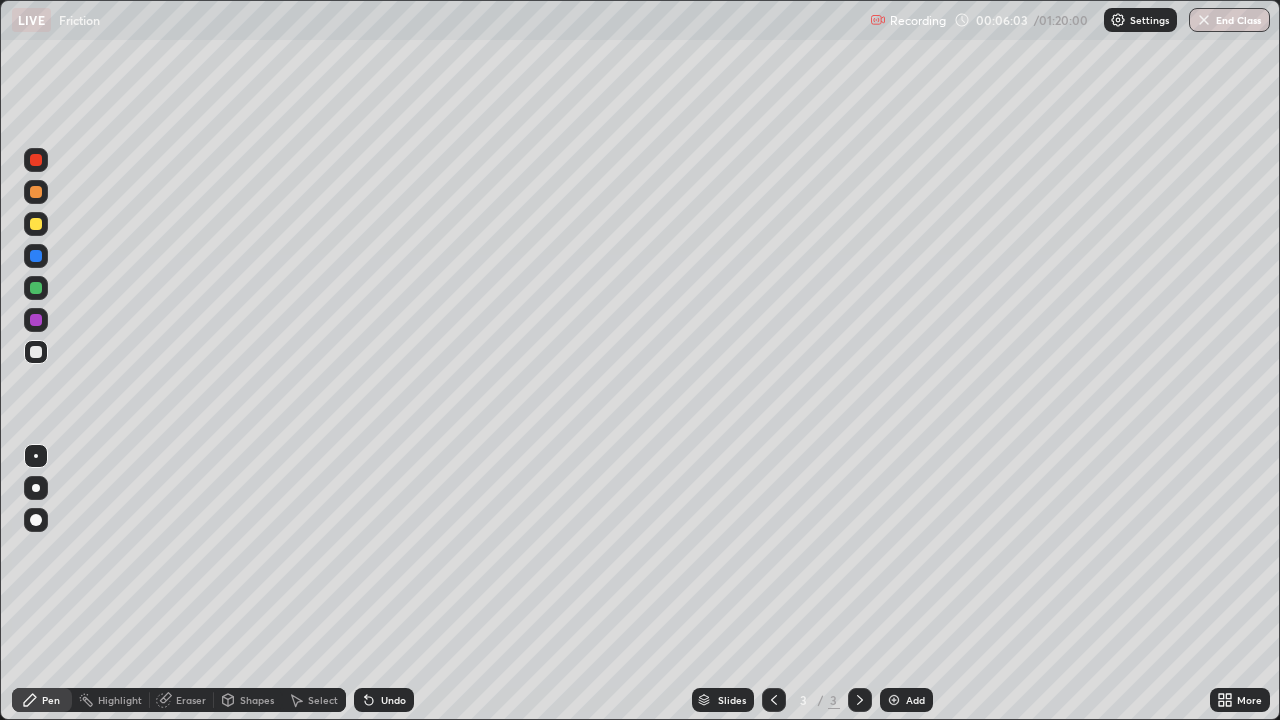 click at bounding box center (36, 224) 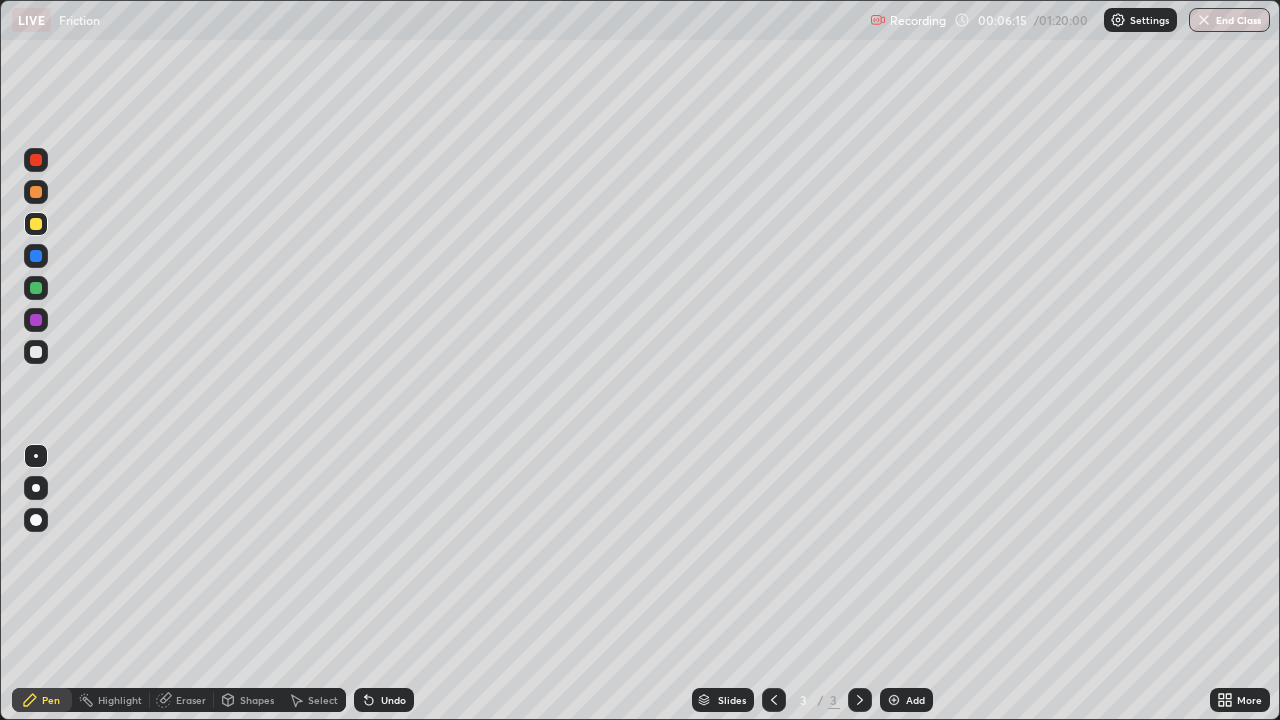 click on "Eraser" at bounding box center (182, 700) 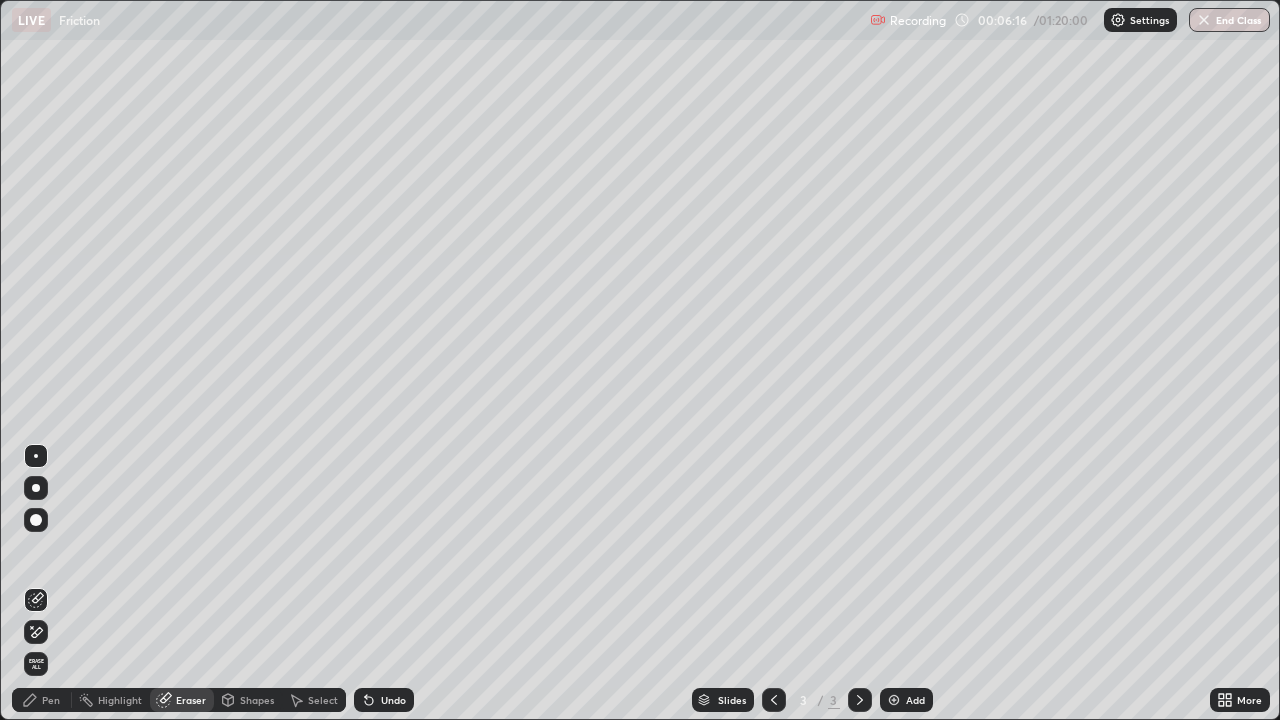 click 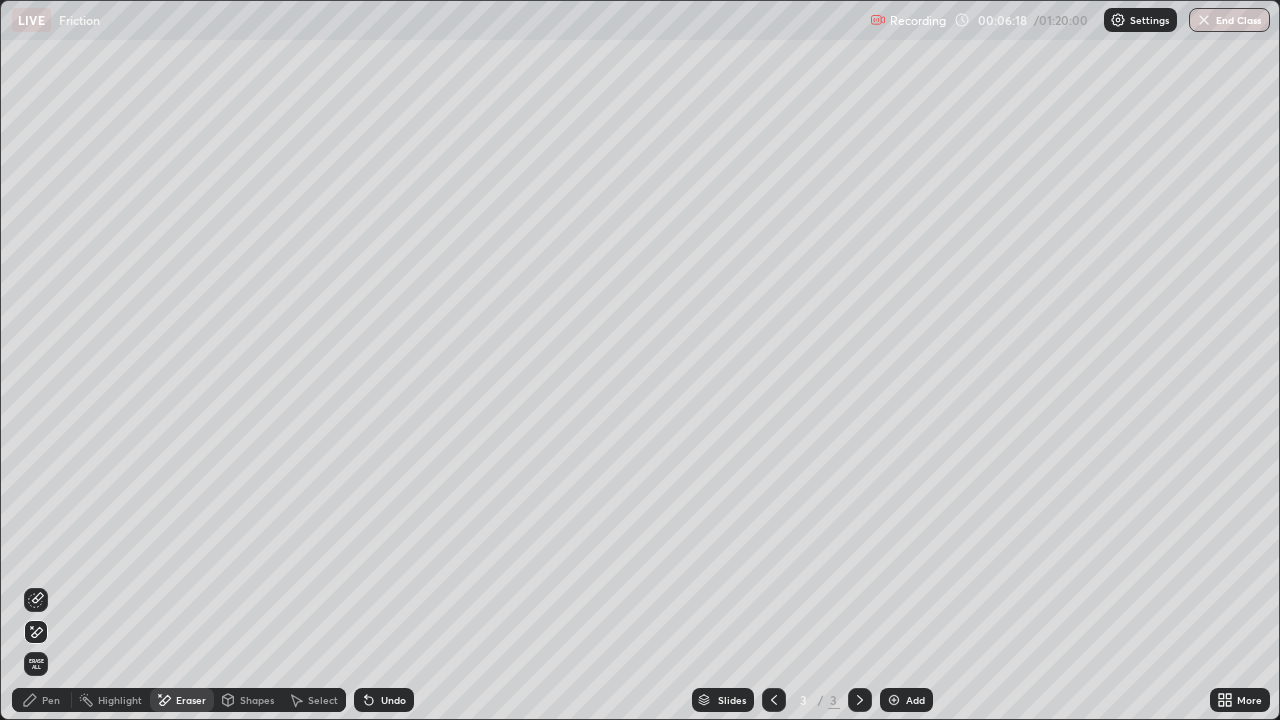click on "Pen" at bounding box center [51, 700] 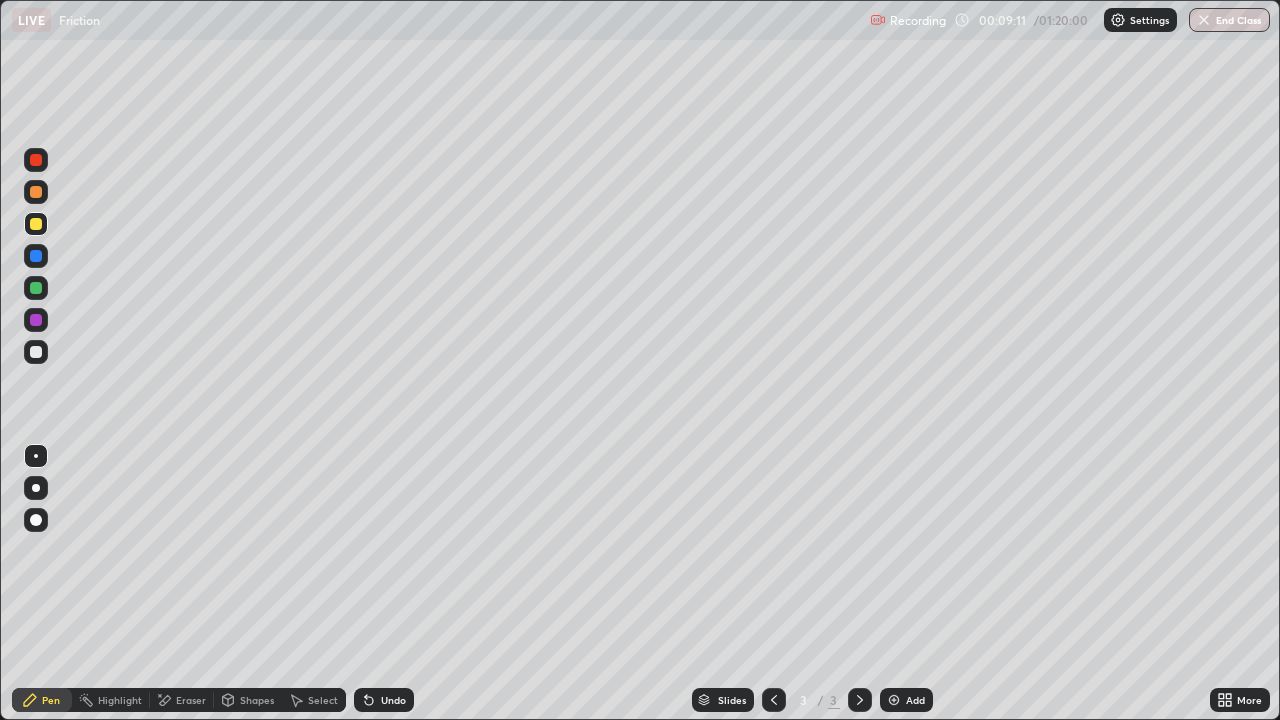 click on "Eraser" at bounding box center (182, 700) 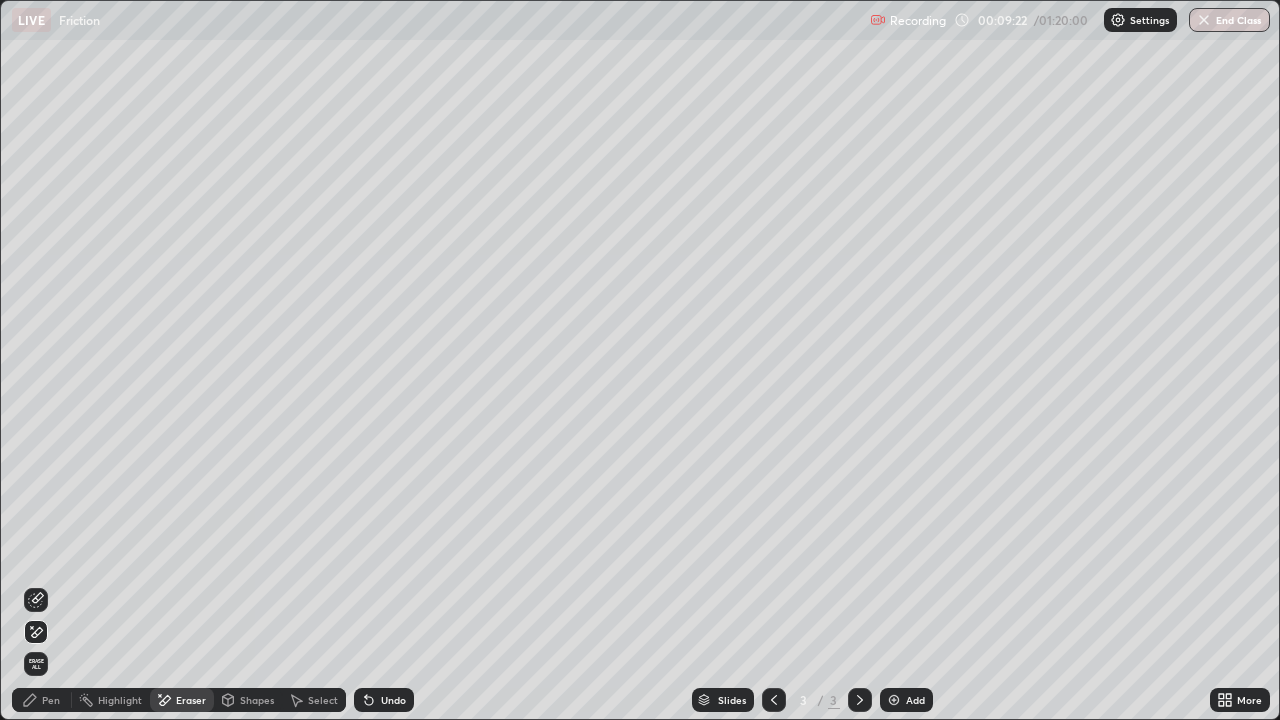 click 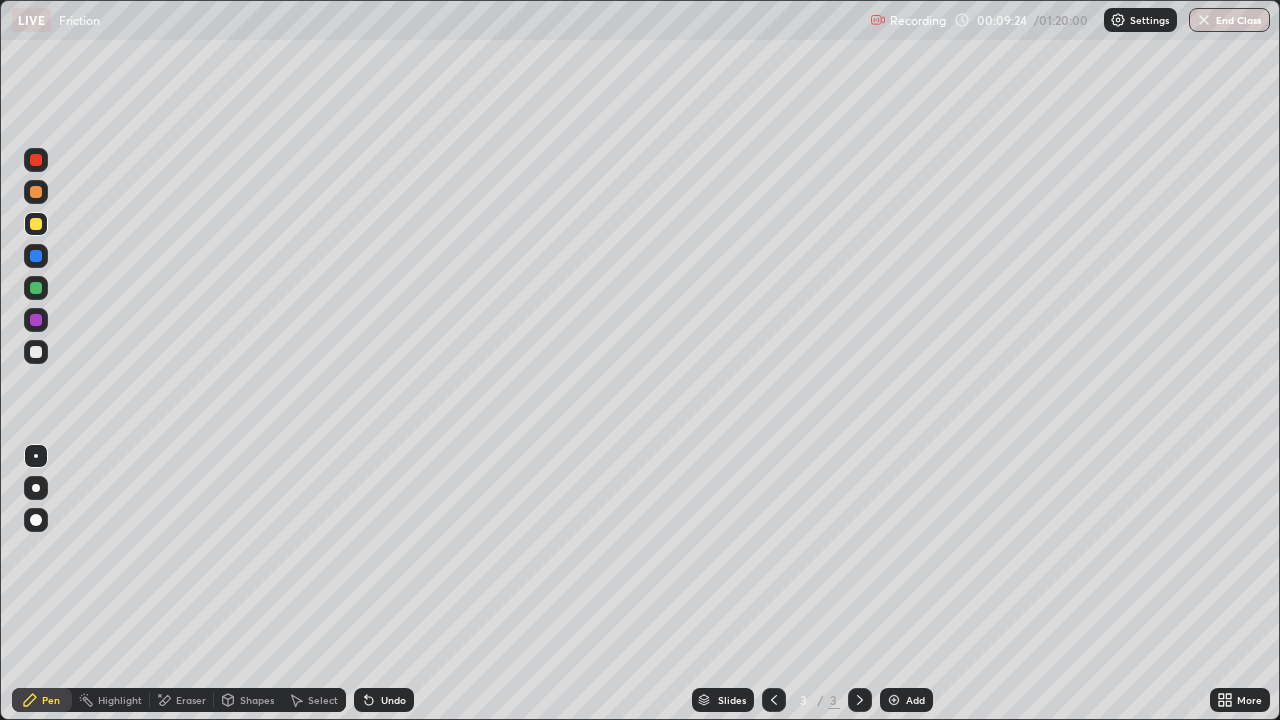 click at bounding box center [36, 352] 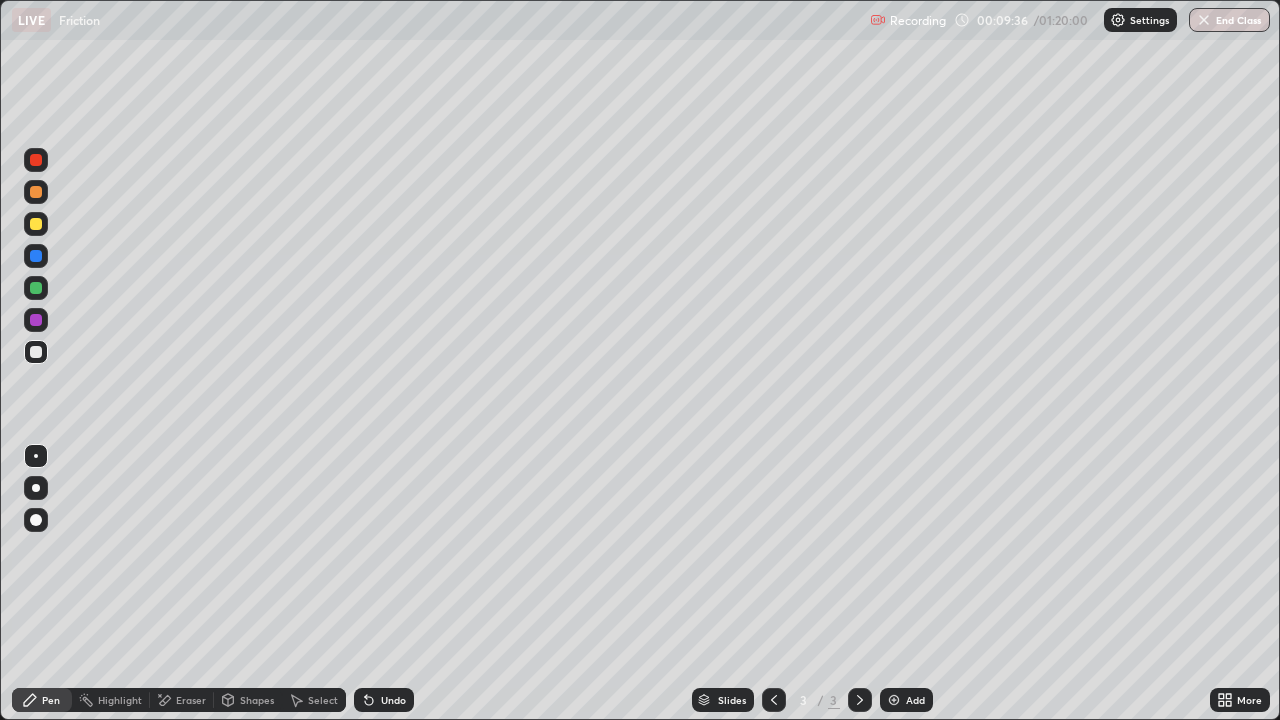 click at bounding box center [36, 256] 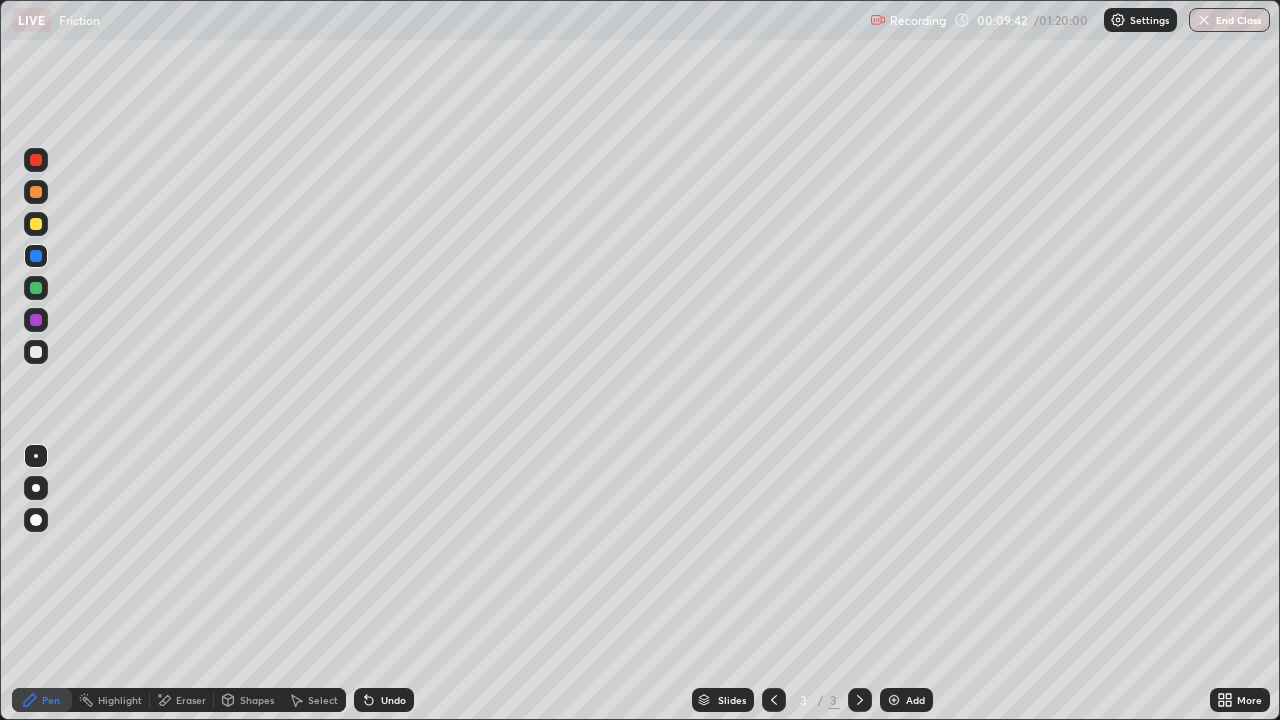 click on "Undo" at bounding box center [393, 700] 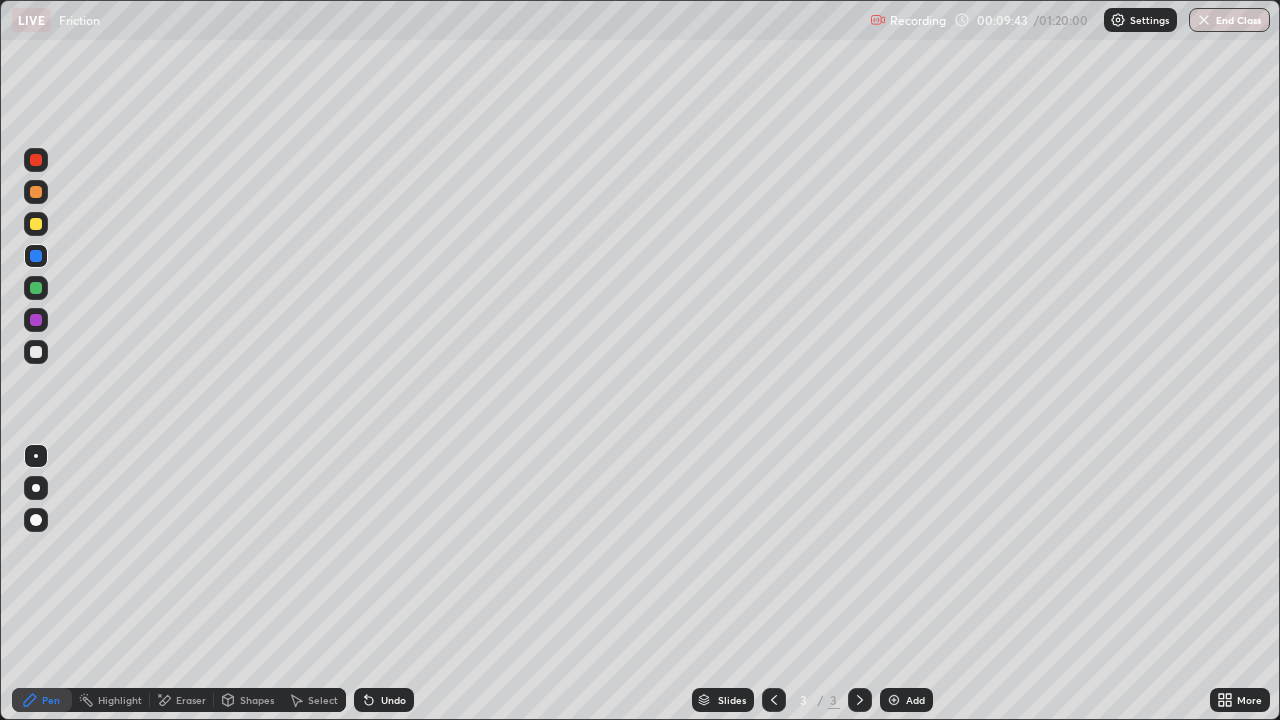 click on "Undo" at bounding box center (393, 700) 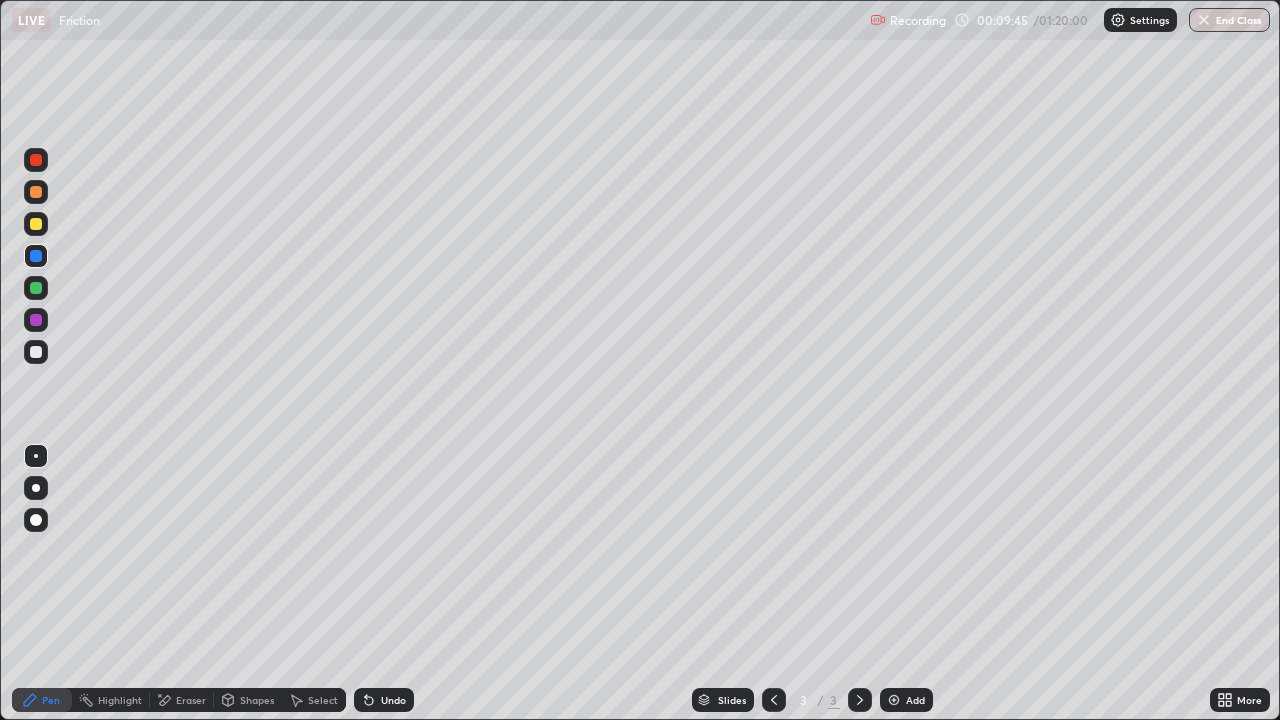 click at bounding box center (36, 352) 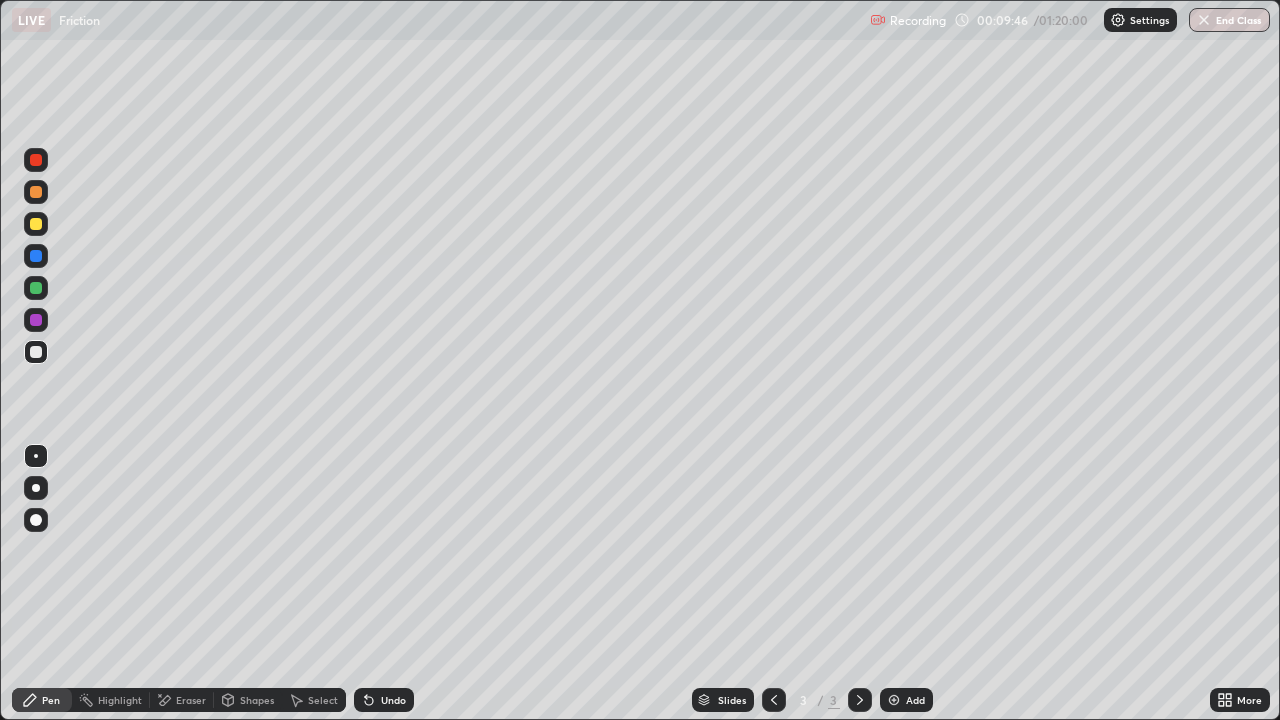 click at bounding box center [36, 256] 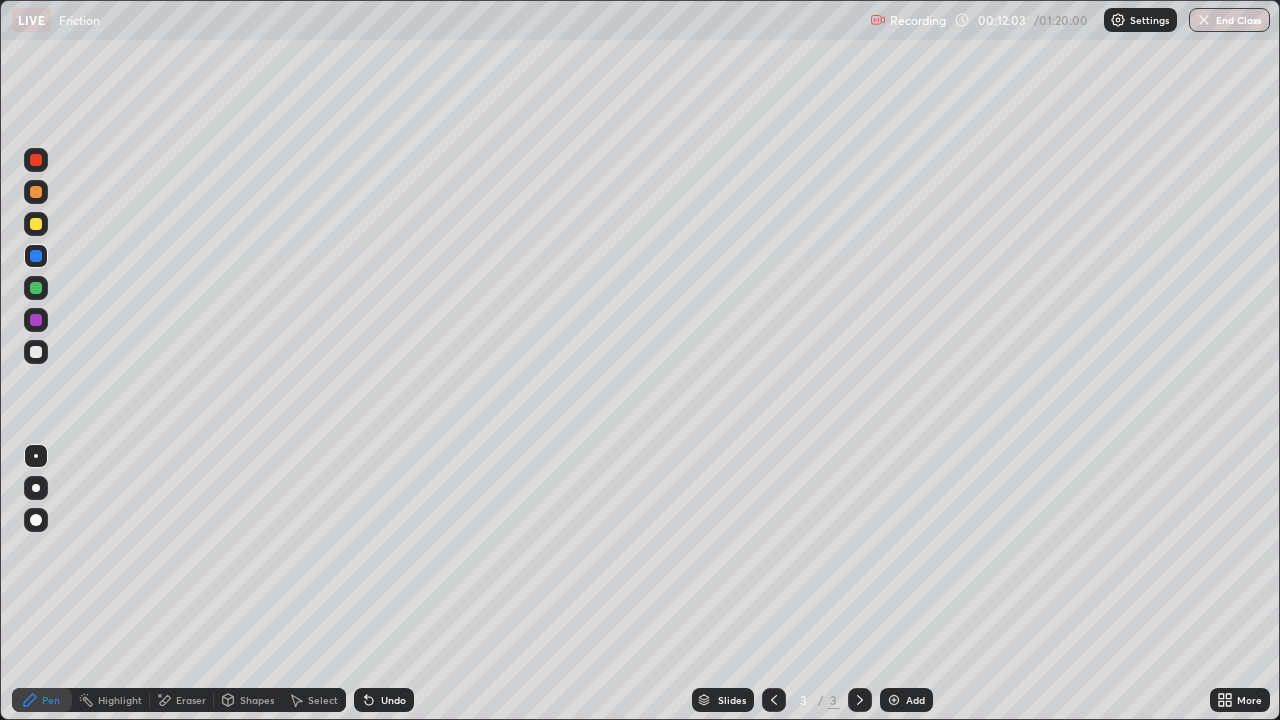 click at bounding box center (36, 352) 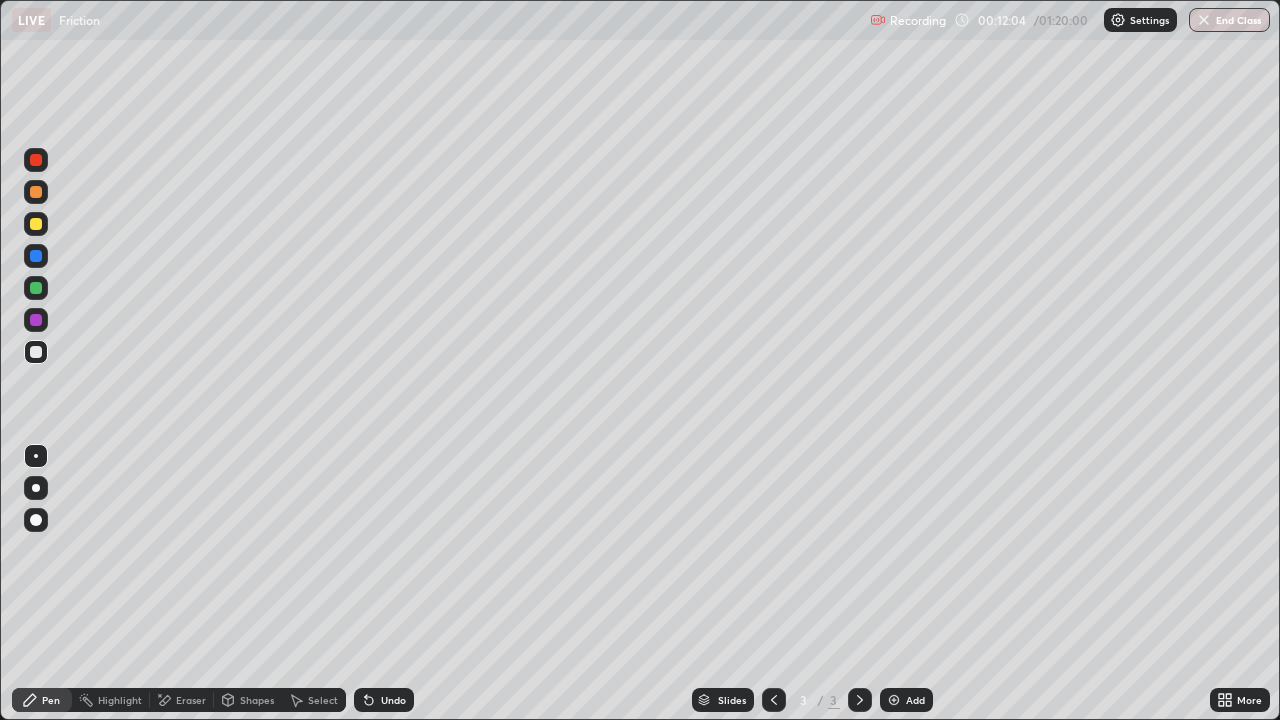 click at bounding box center (36, 224) 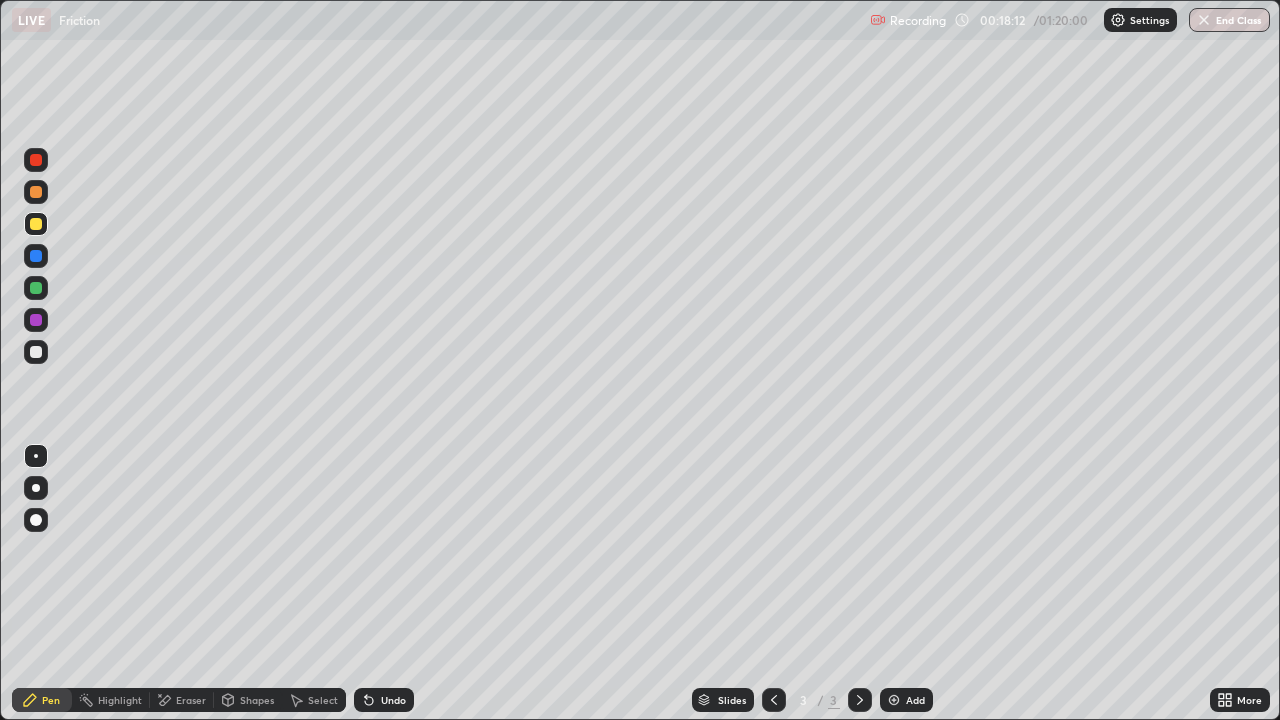 click on "Add" at bounding box center [915, 700] 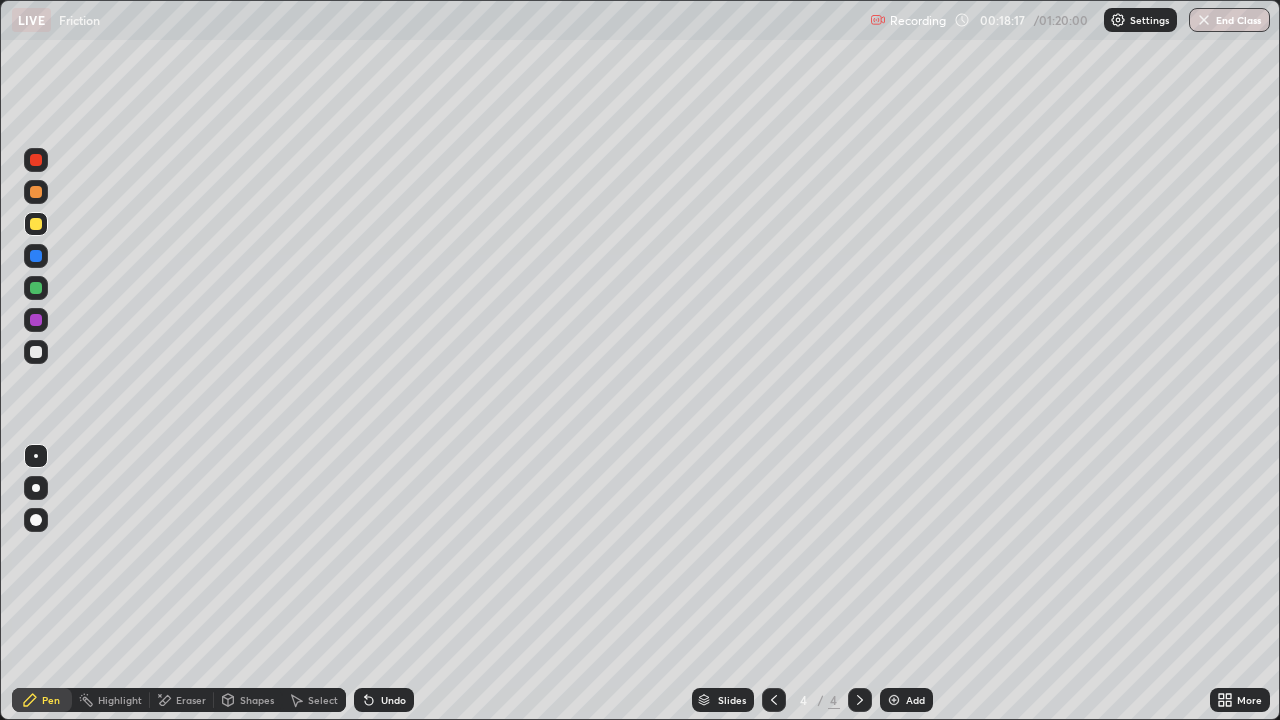 click on "Undo" at bounding box center (393, 700) 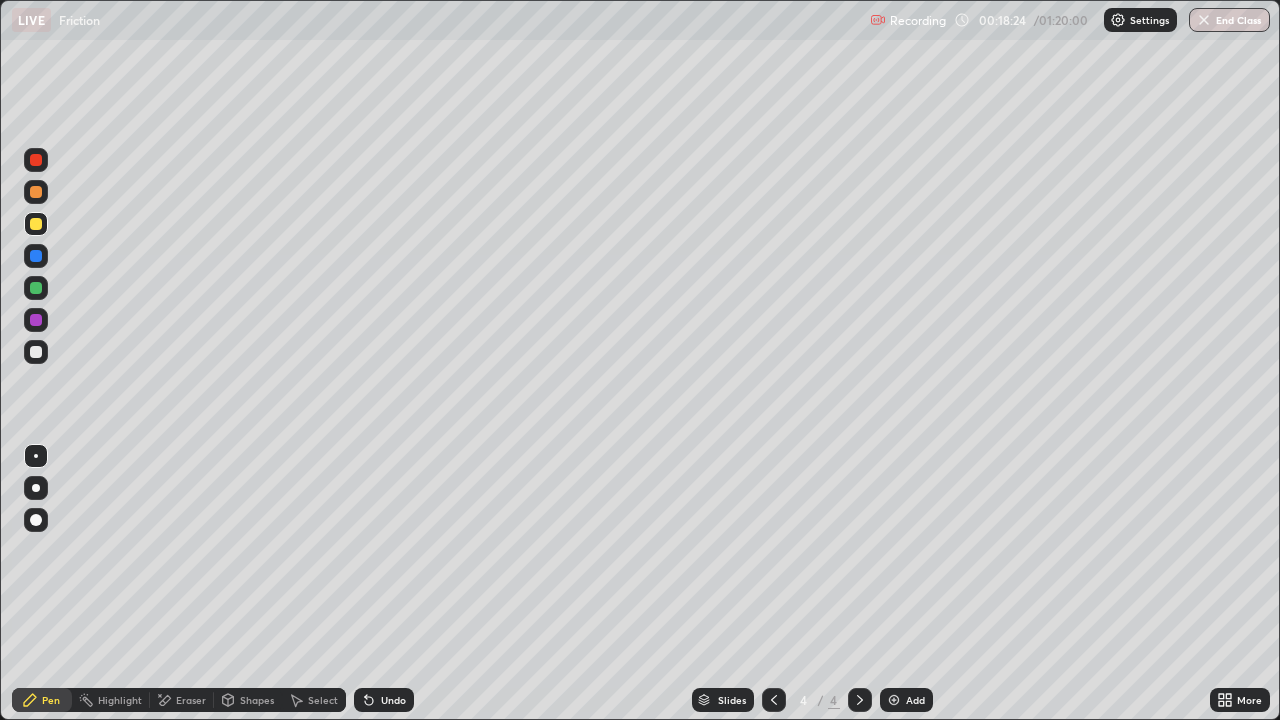 click on "Undo" at bounding box center (393, 700) 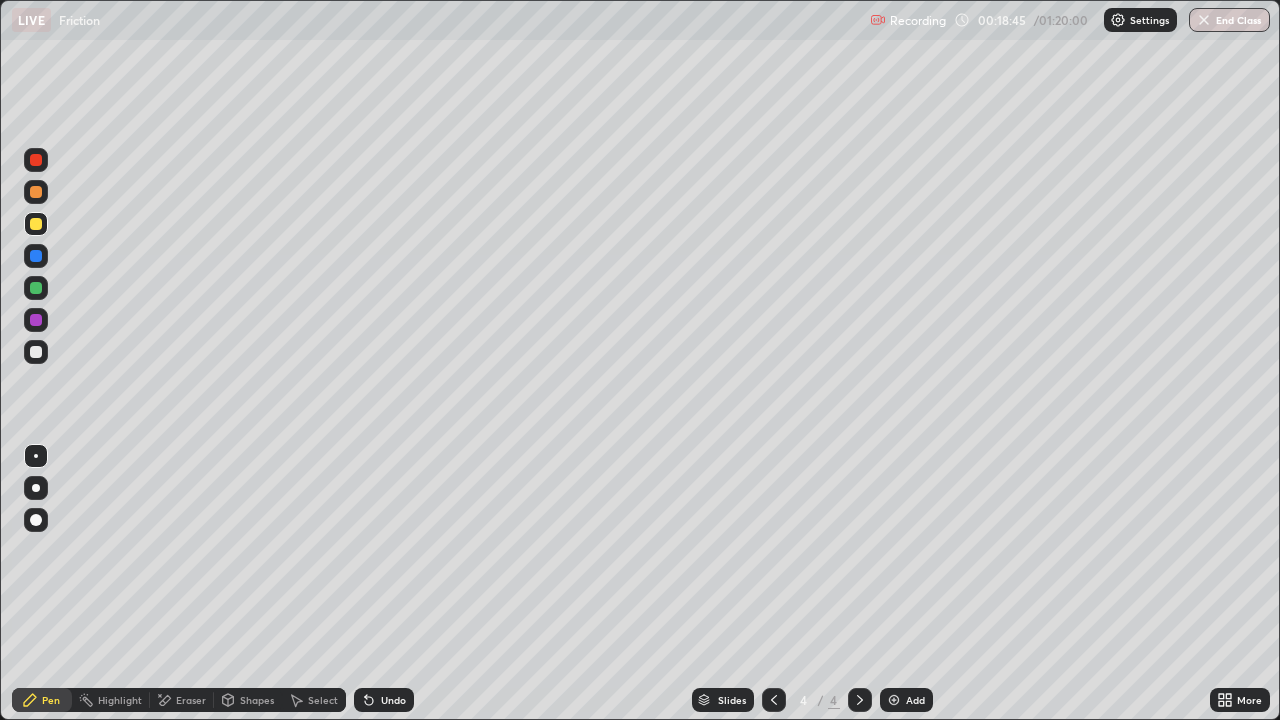 click on "Undo" at bounding box center [393, 700] 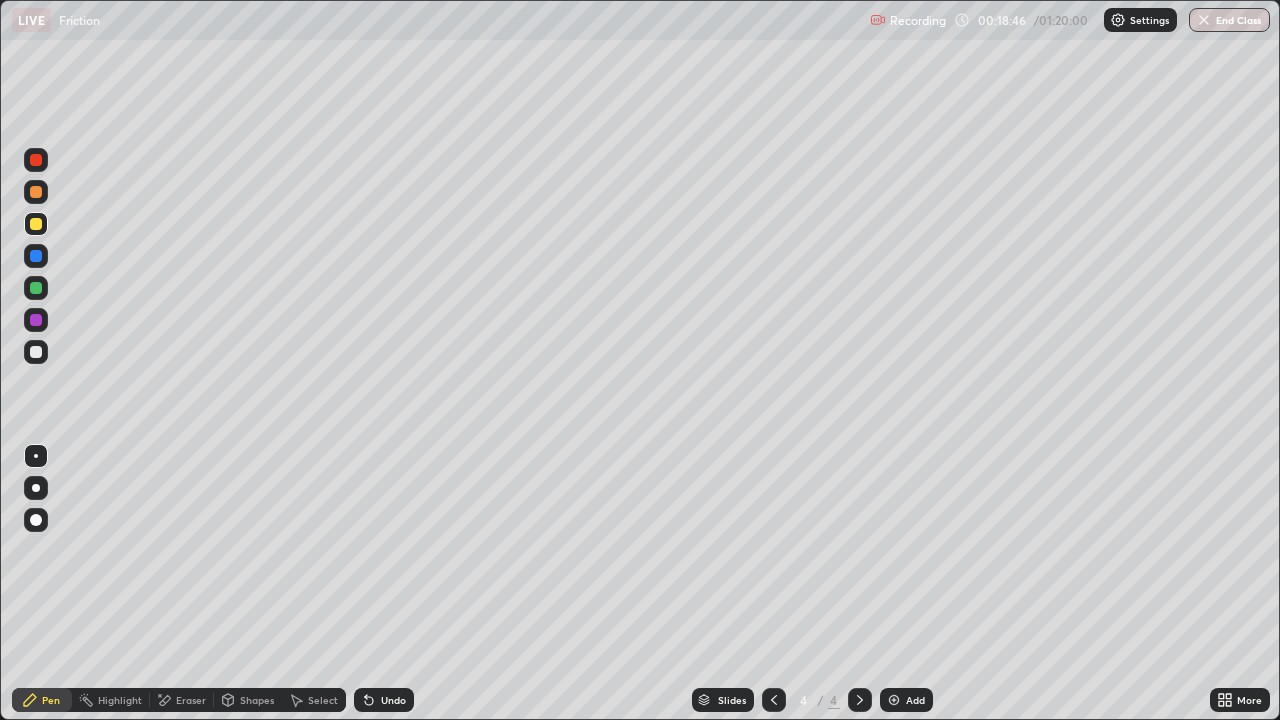click on "Undo" at bounding box center [393, 700] 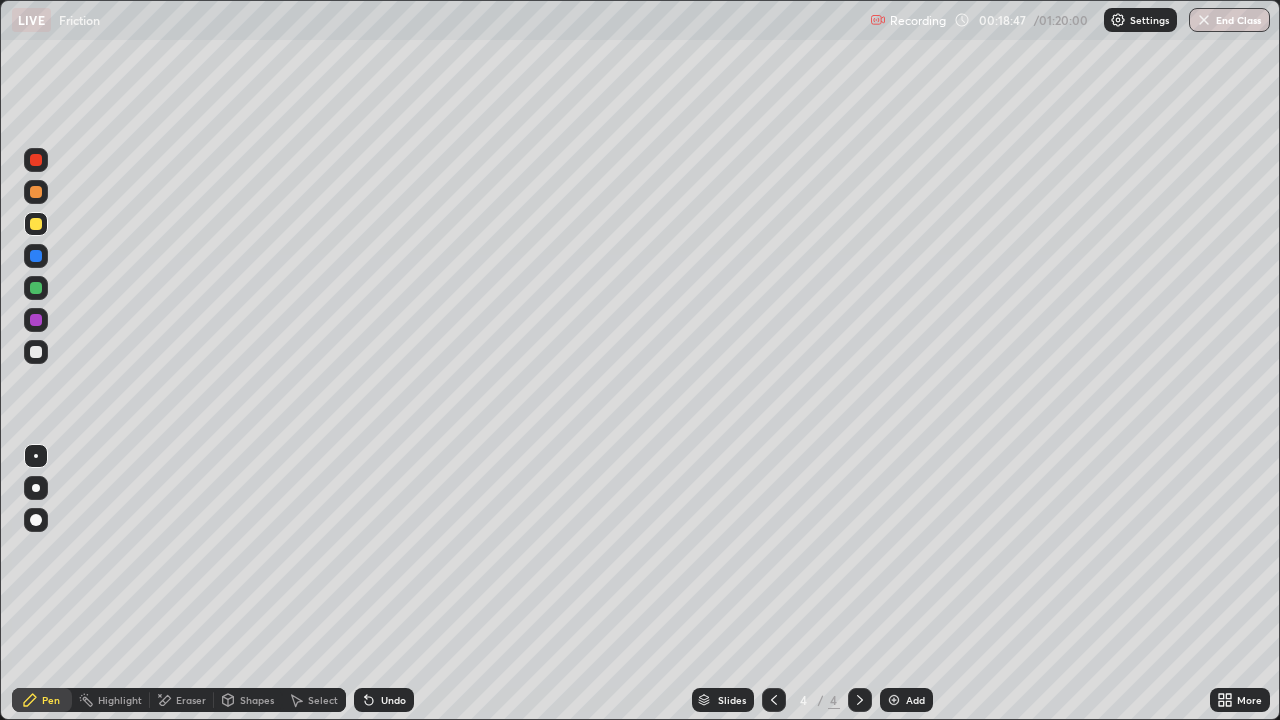 click on "Undo" at bounding box center [393, 700] 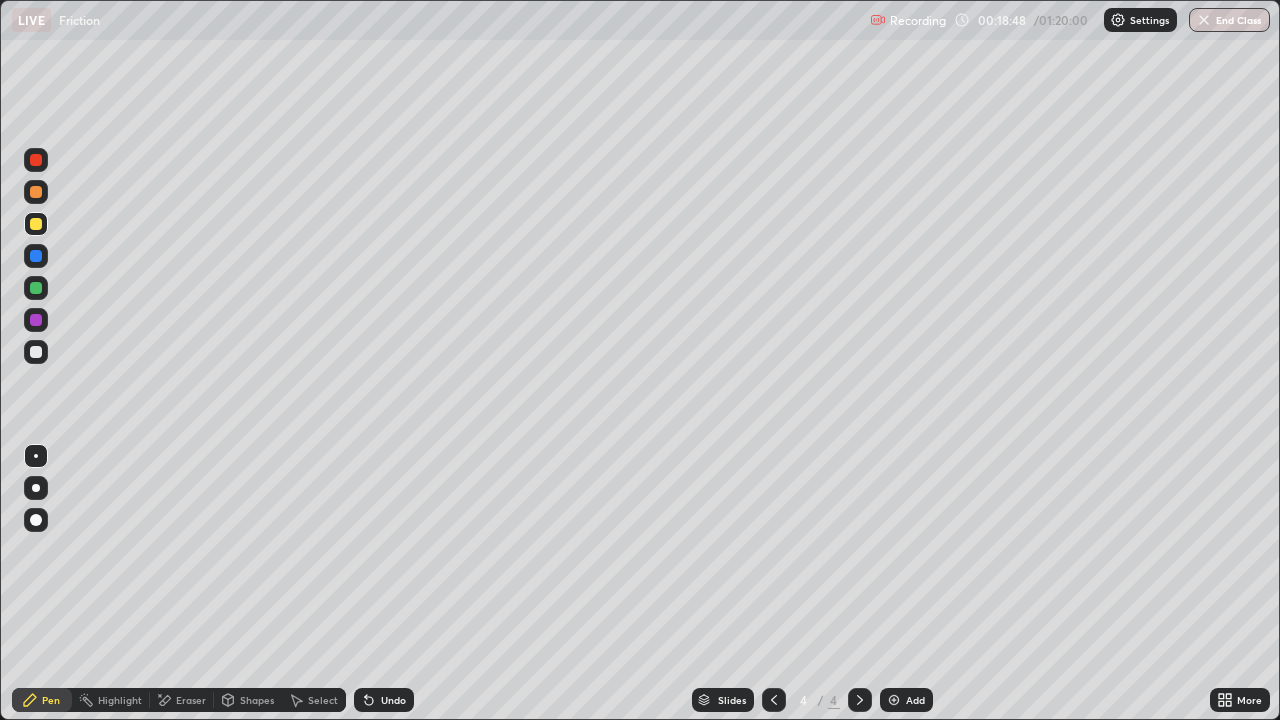 click on "Undo" at bounding box center [384, 700] 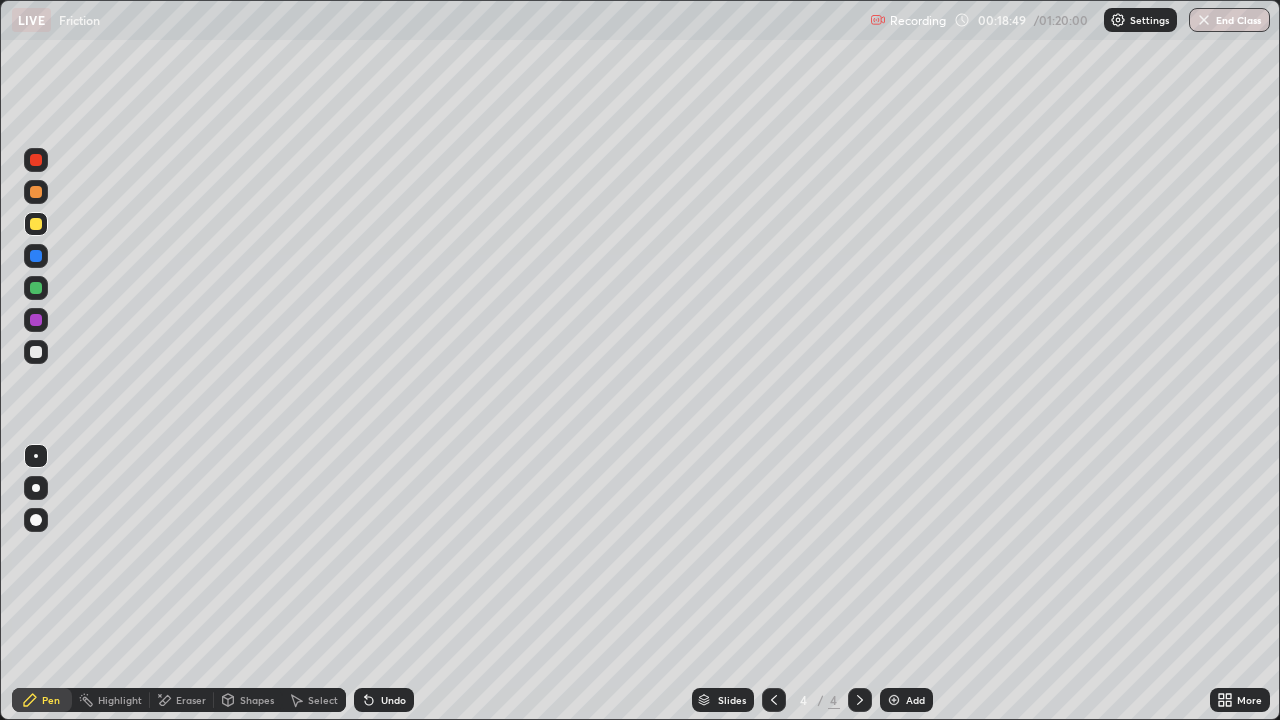 click 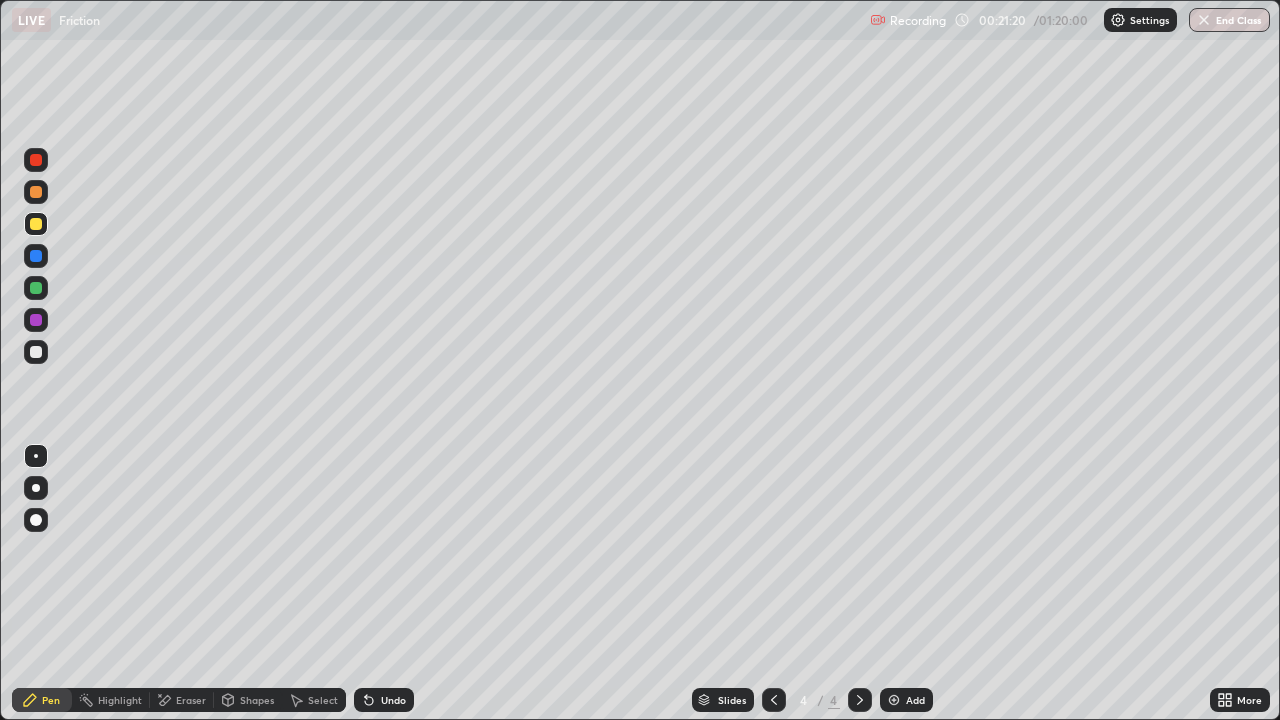 click at bounding box center [36, 352] 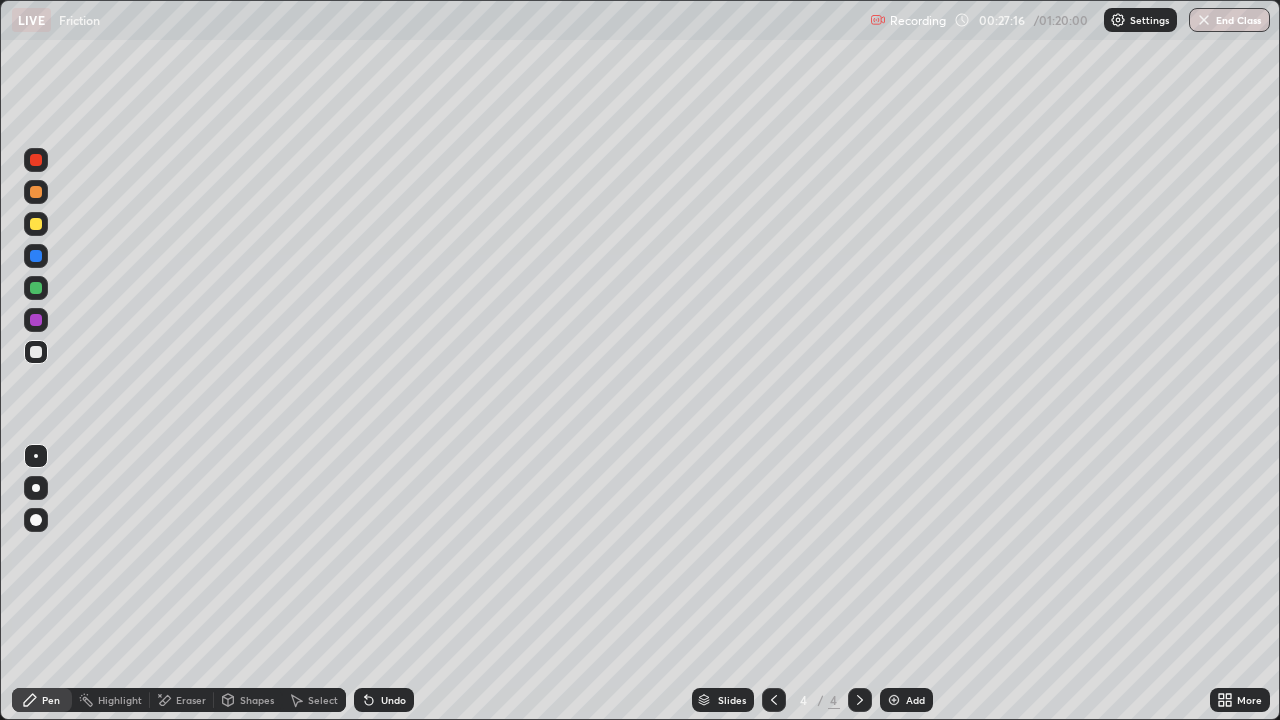 click at bounding box center [894, 700] 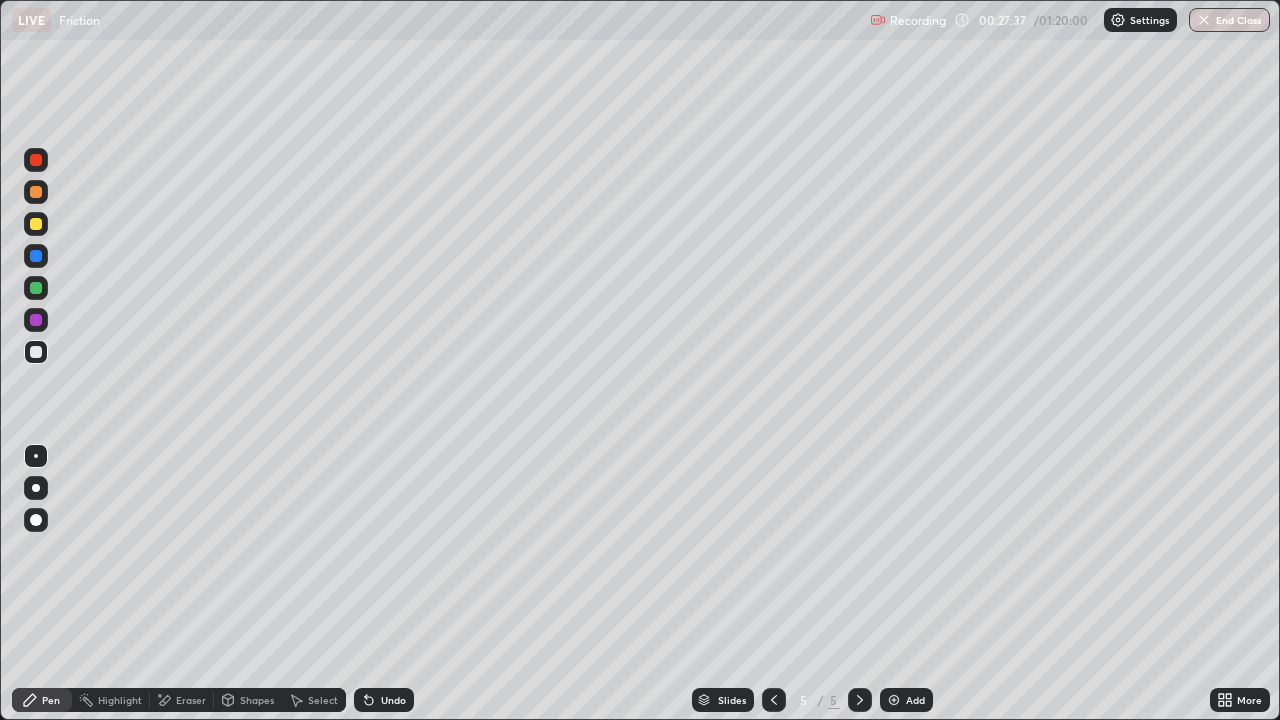 click on "Undo" at bounding box center [393, 700] 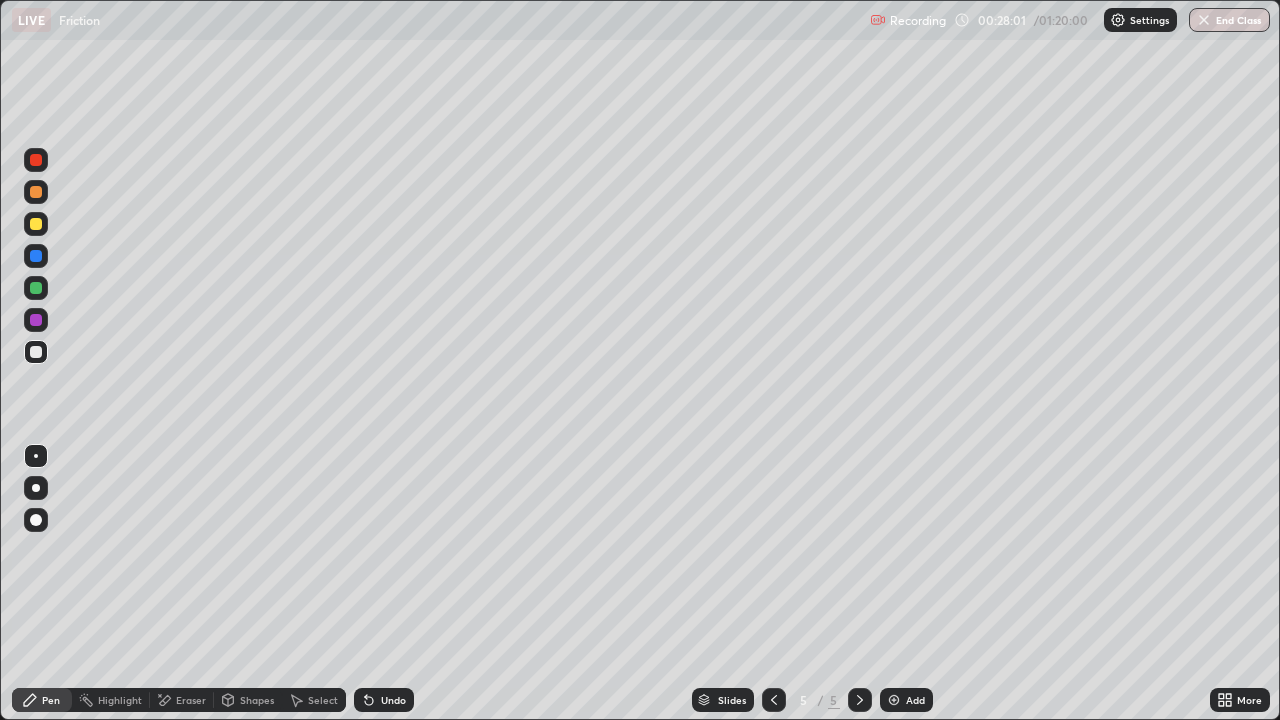 click on "Undo" at bounding box center [393, 700] 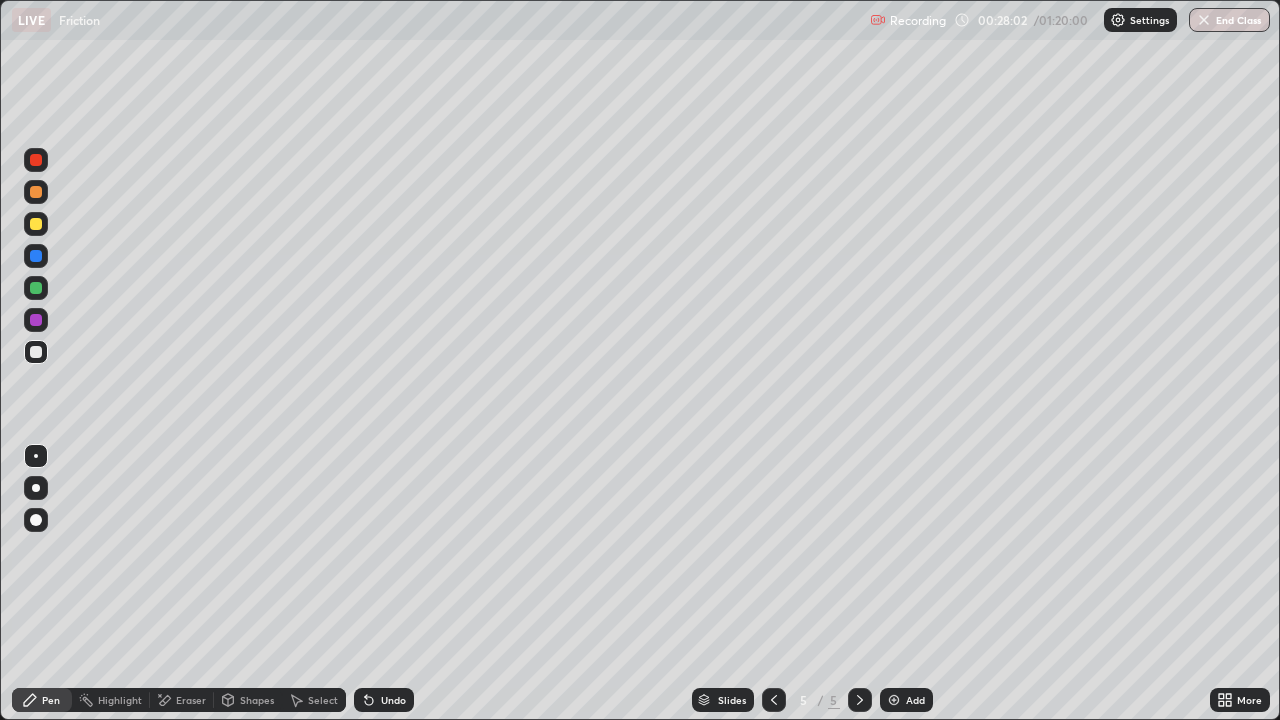 click on "Undo" at bounding box center (384, 700) 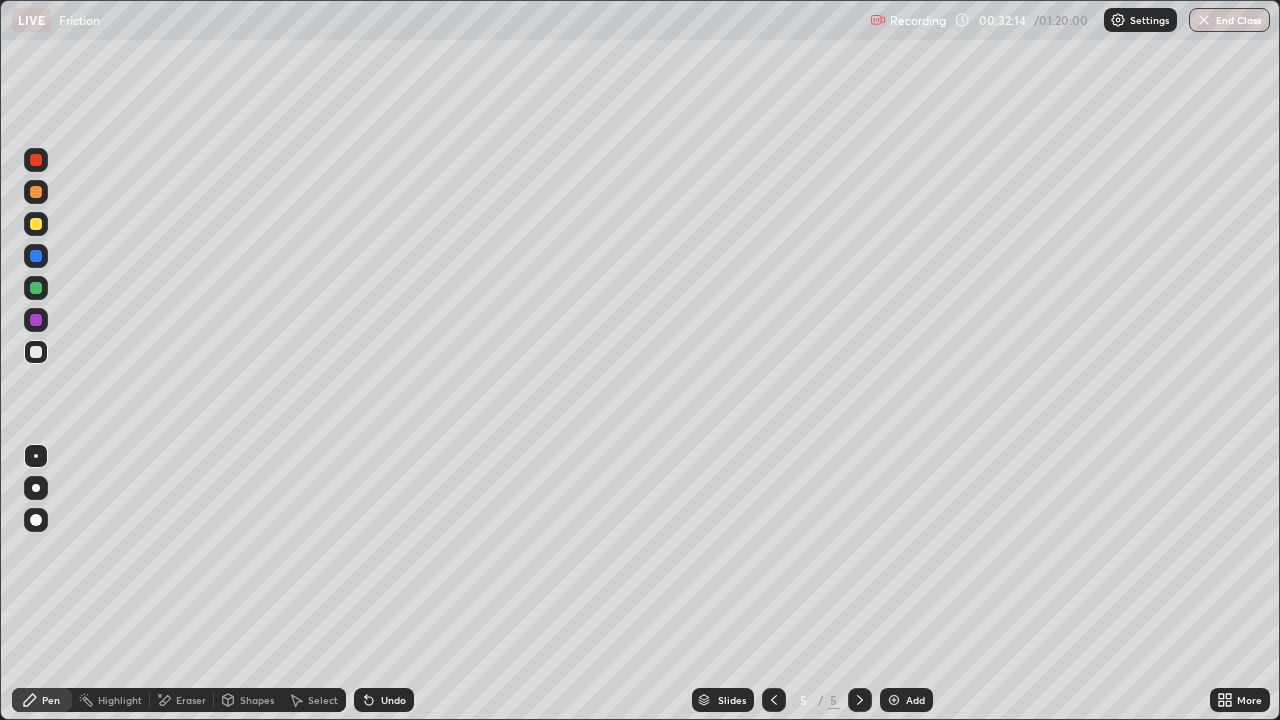 click on "Select" at bounding box center [323, 700] 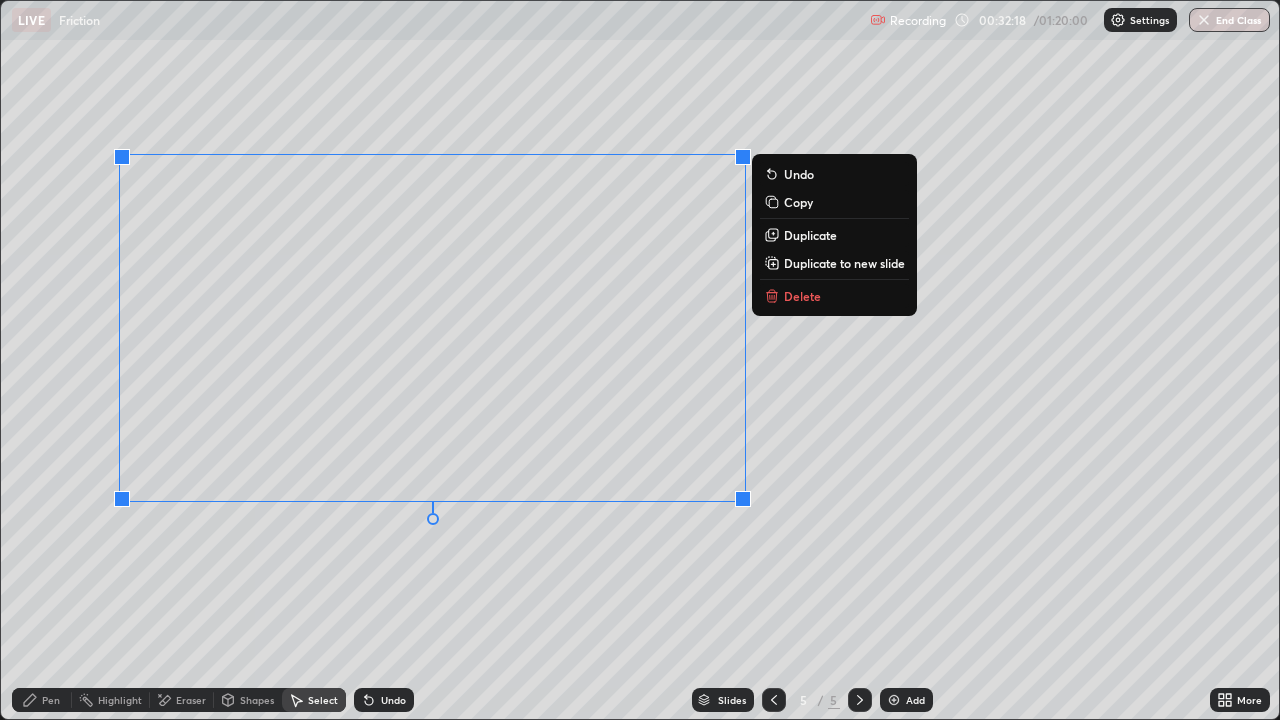 click 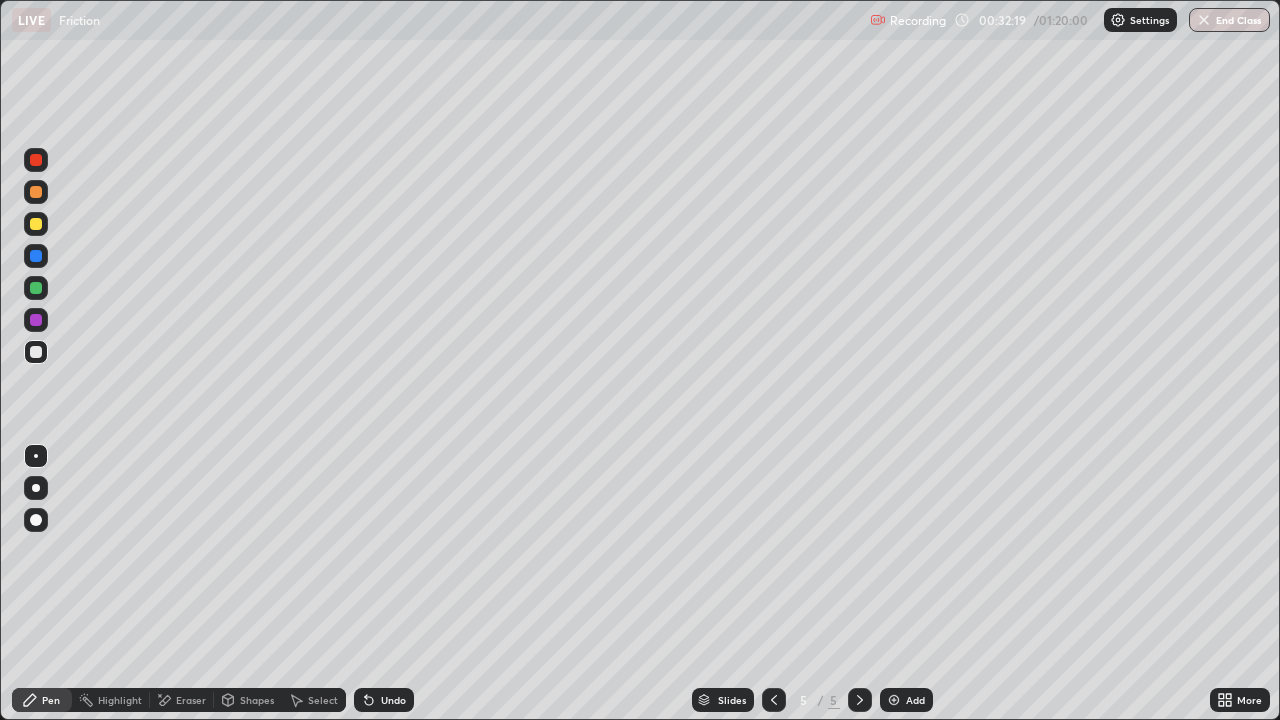 click at bounding box center [36, 224] 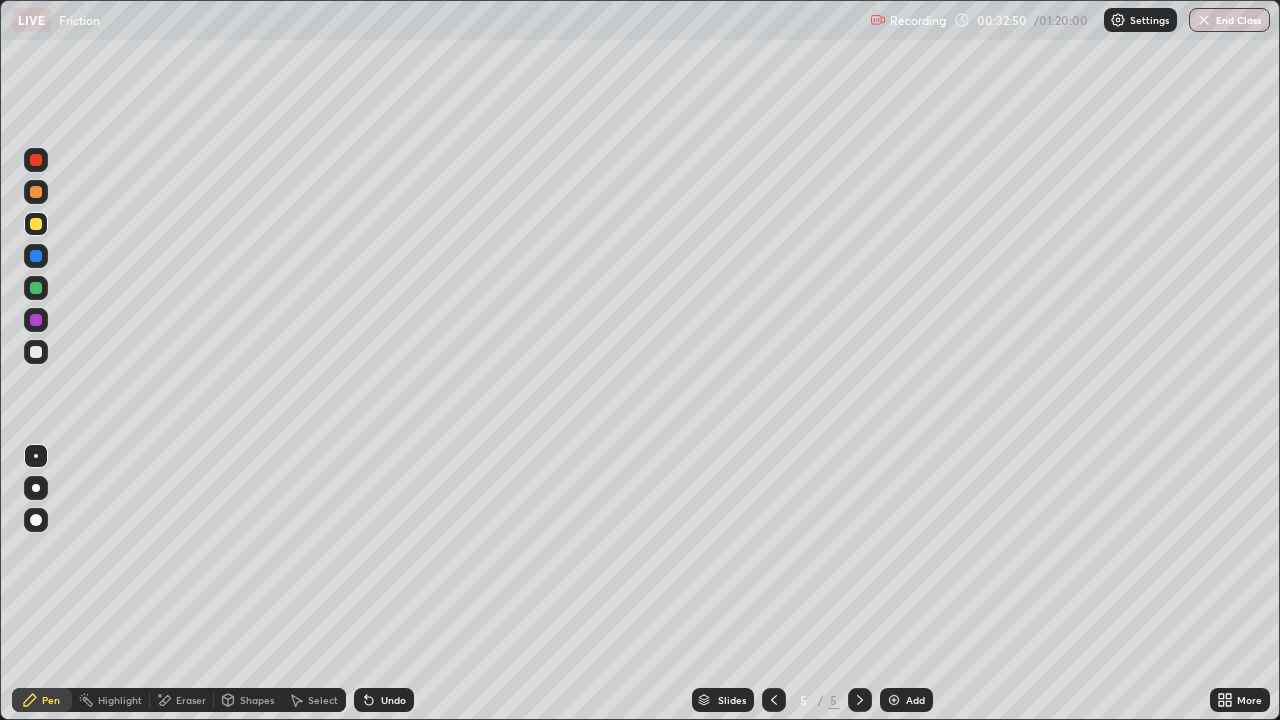 click at bounding box center [36, 320] 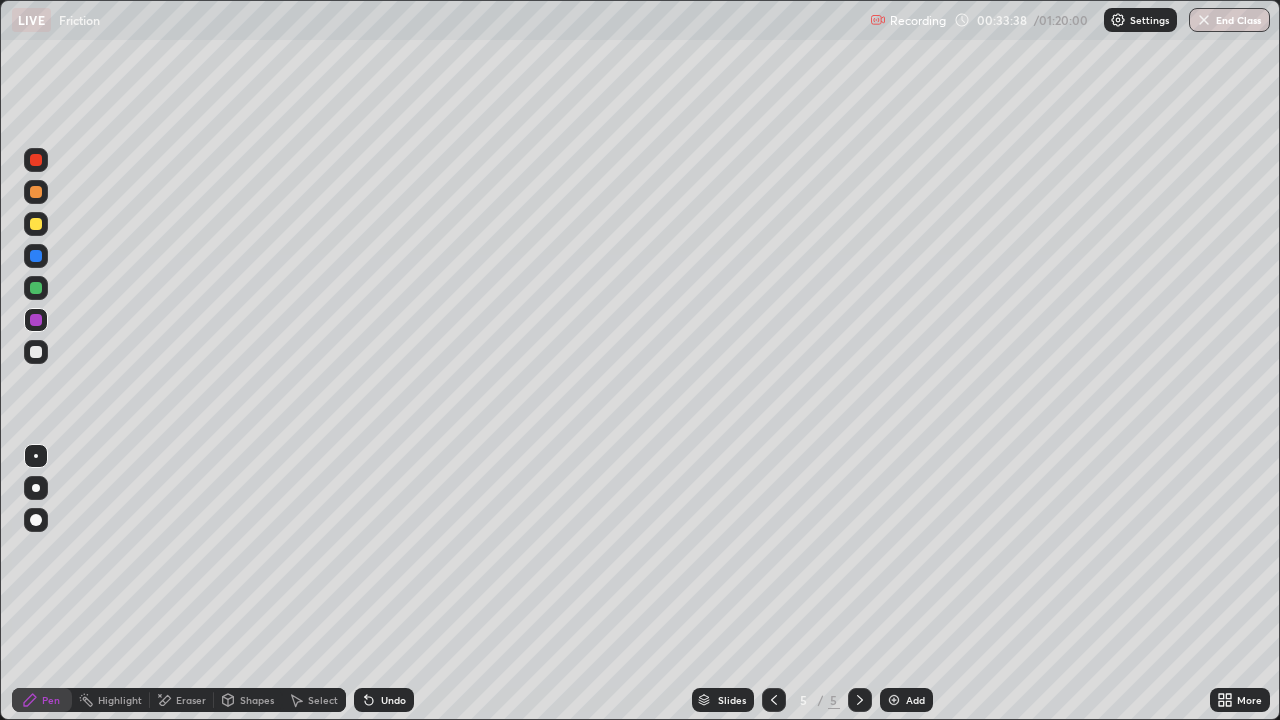 click on "Undo" at bounding box center (384, 700) 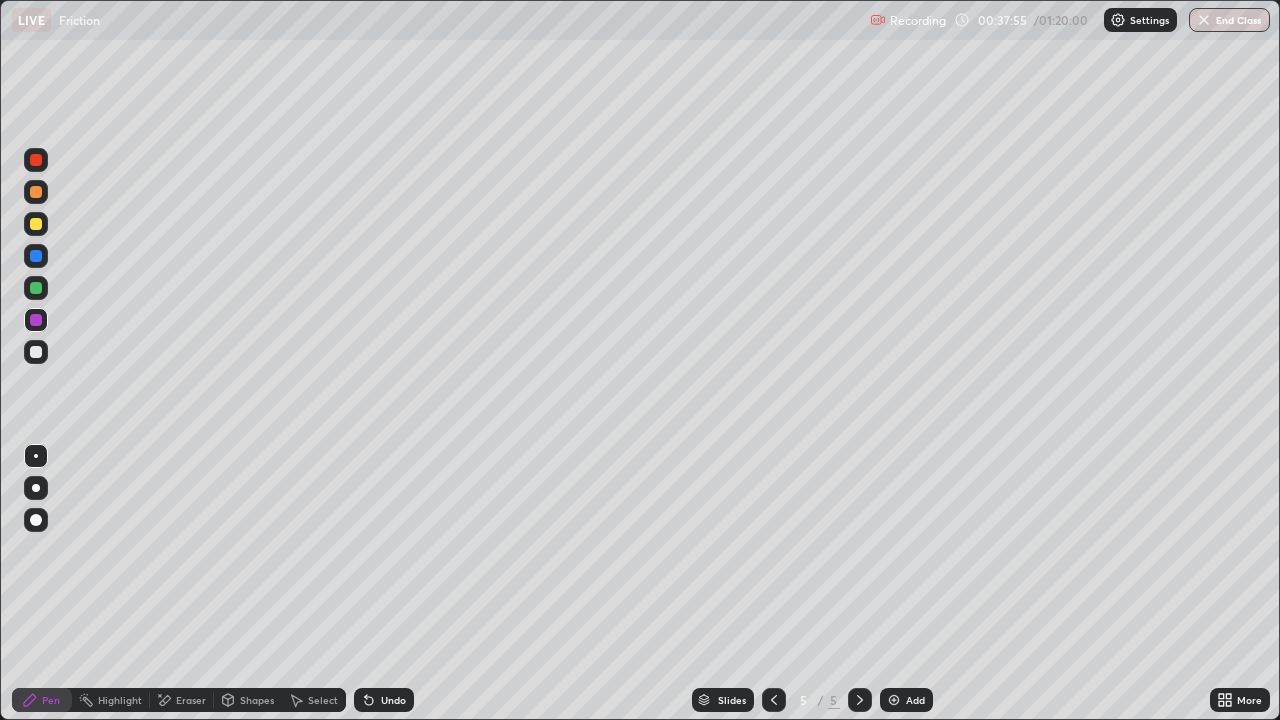 click on "Add" at bounding box center (915, 700) 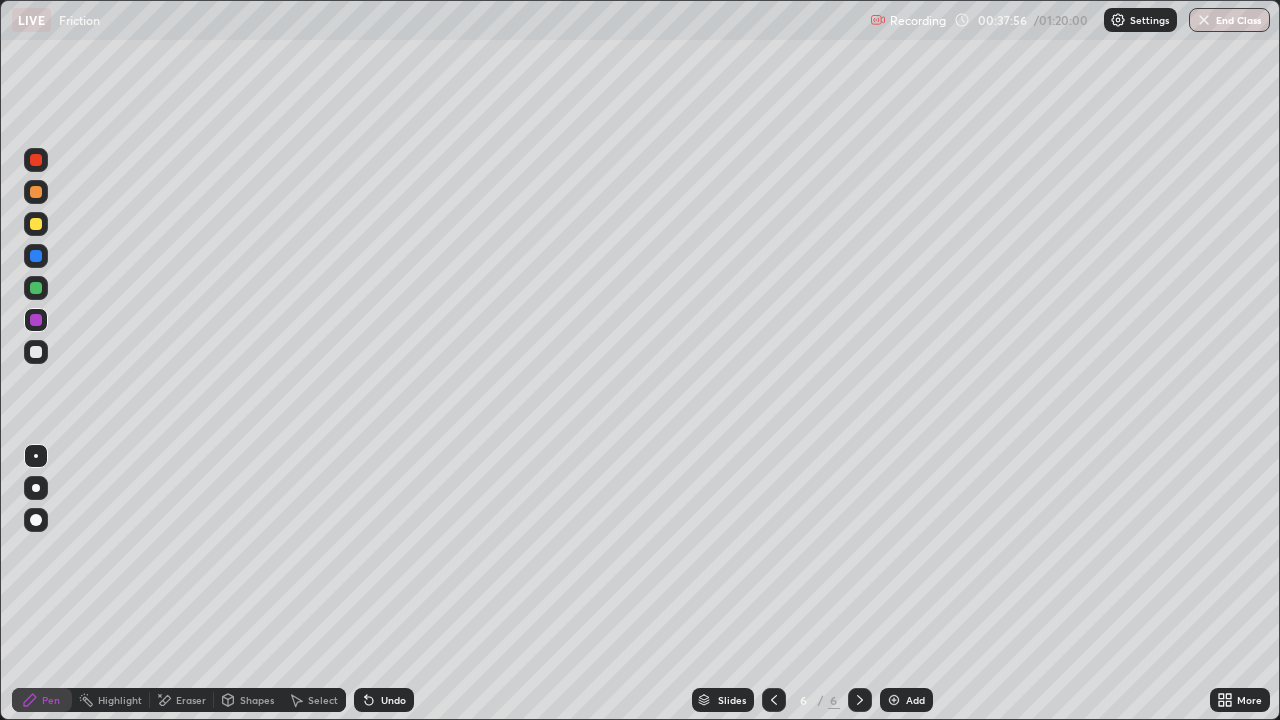 click at bounding box center (36, 352) 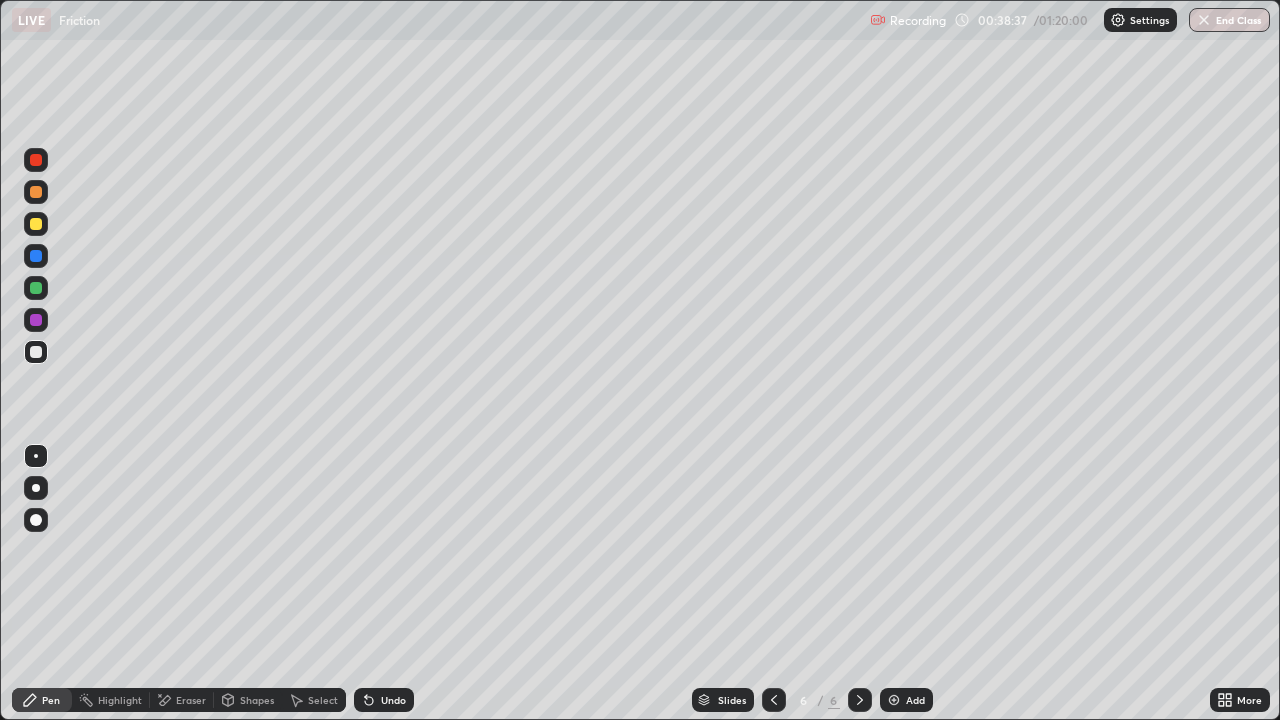 click on "Undo" at bounding box center (393, 700) 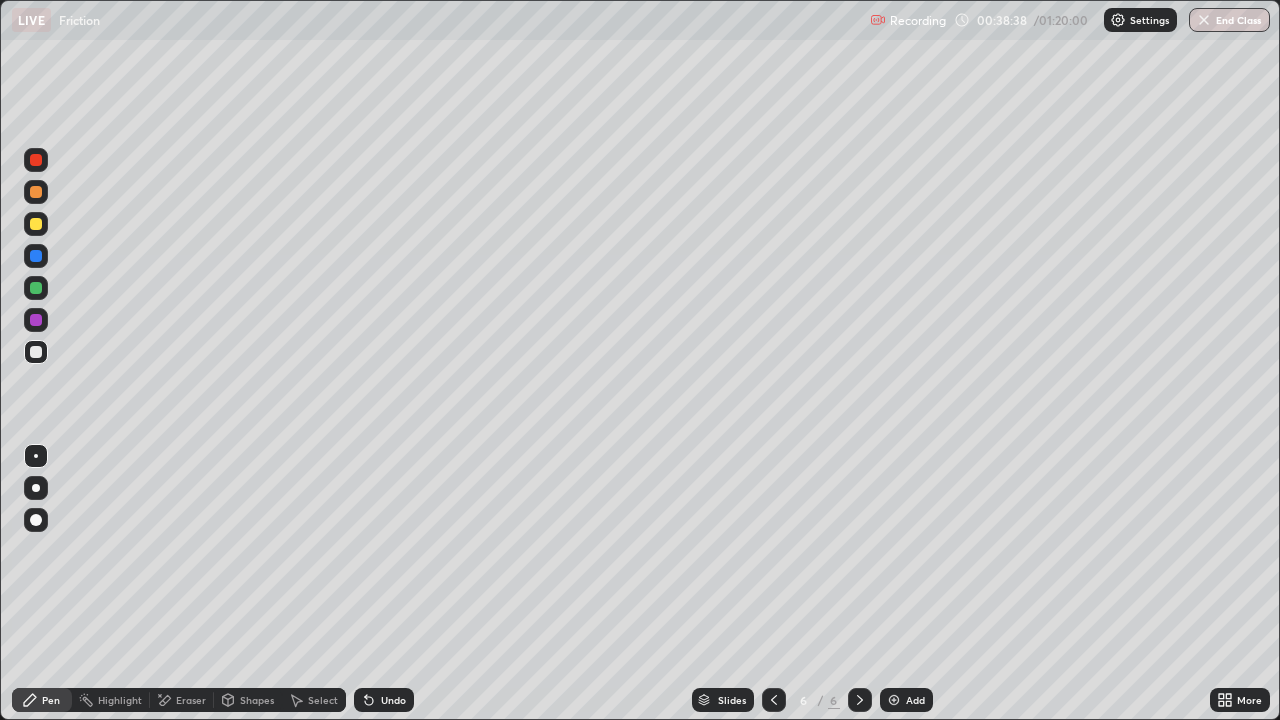 click on "Undo" at bounding box center [393, 700] 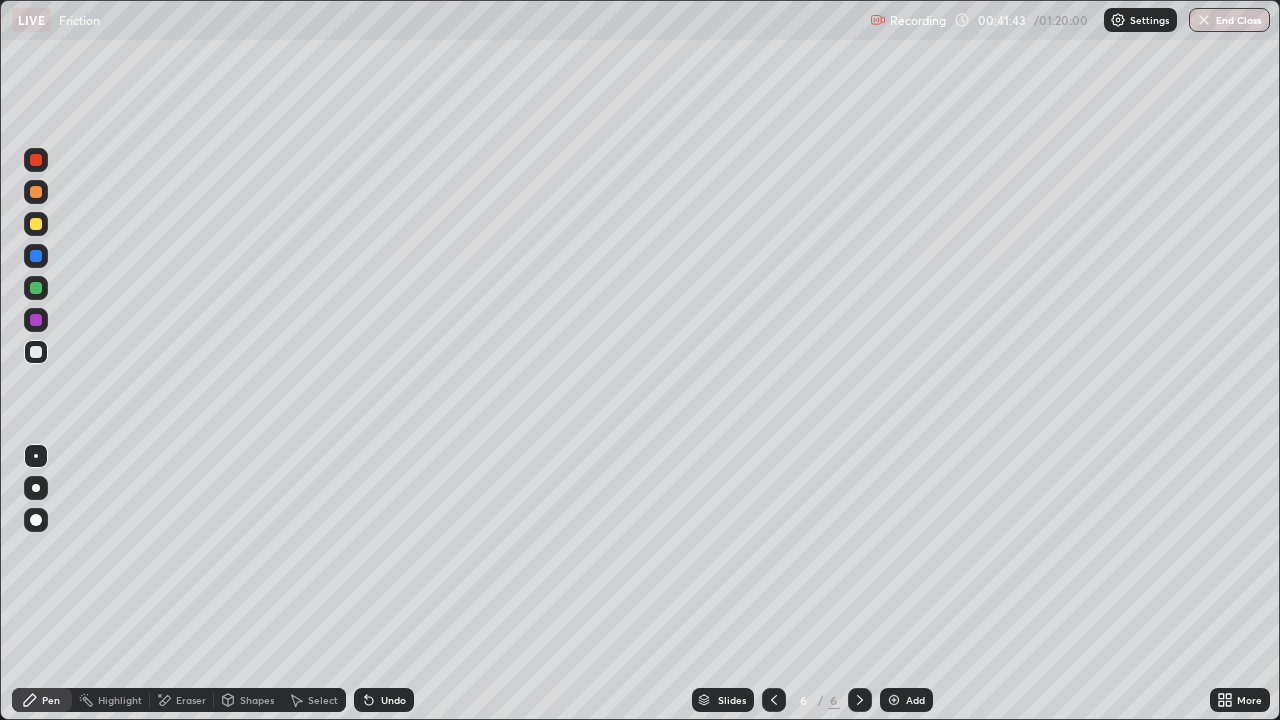 click at bounding box center [36, 224] 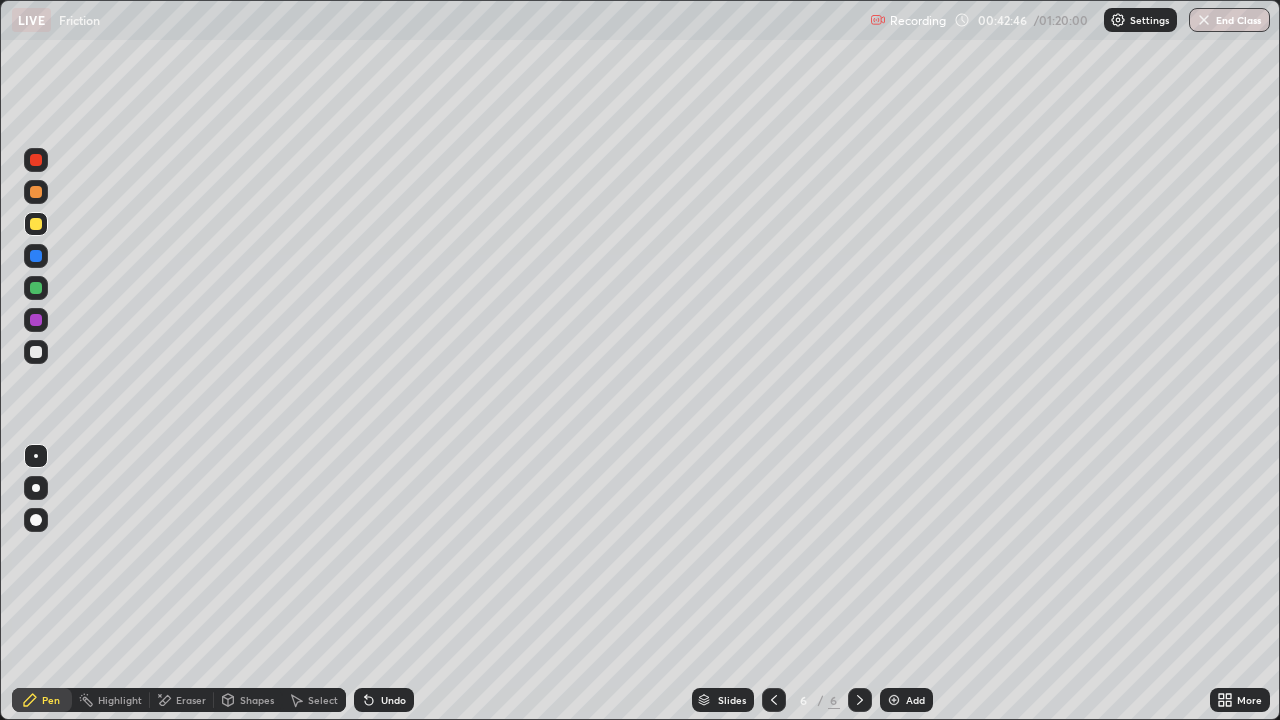click on "Eraser" at bounding box center (191, 700) 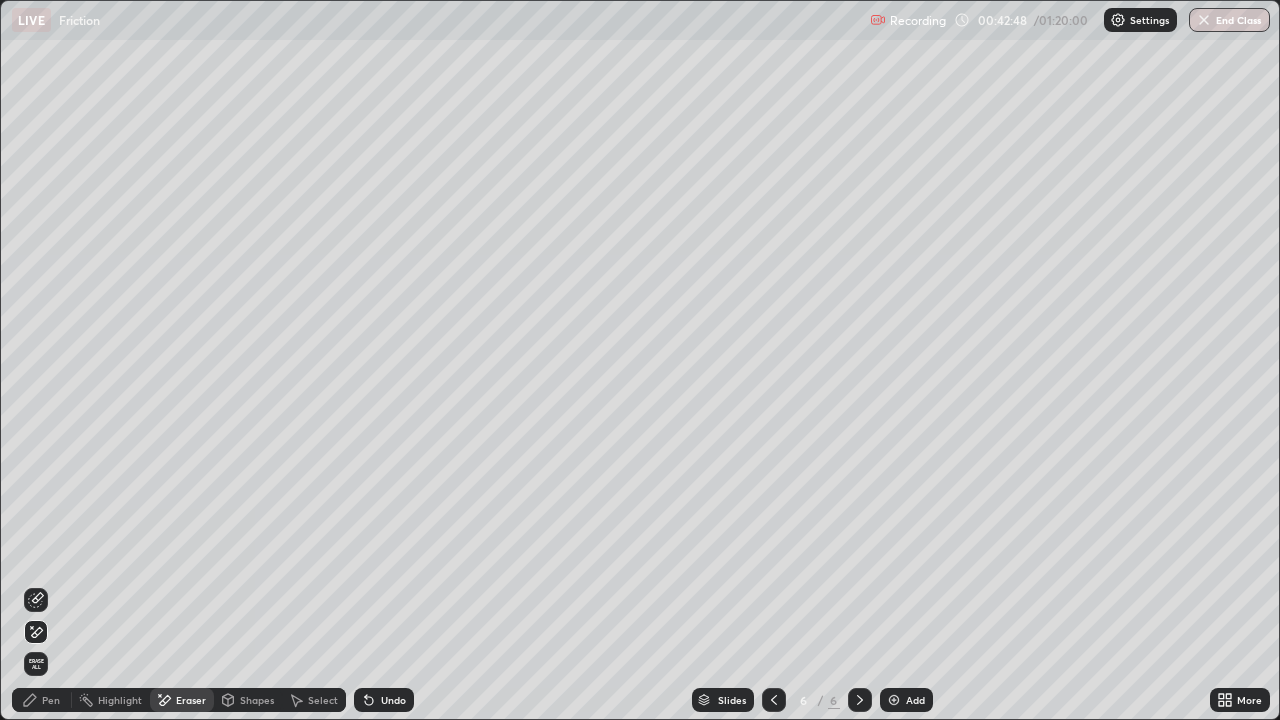 click on "Pen" at bounding box center [42, 700] 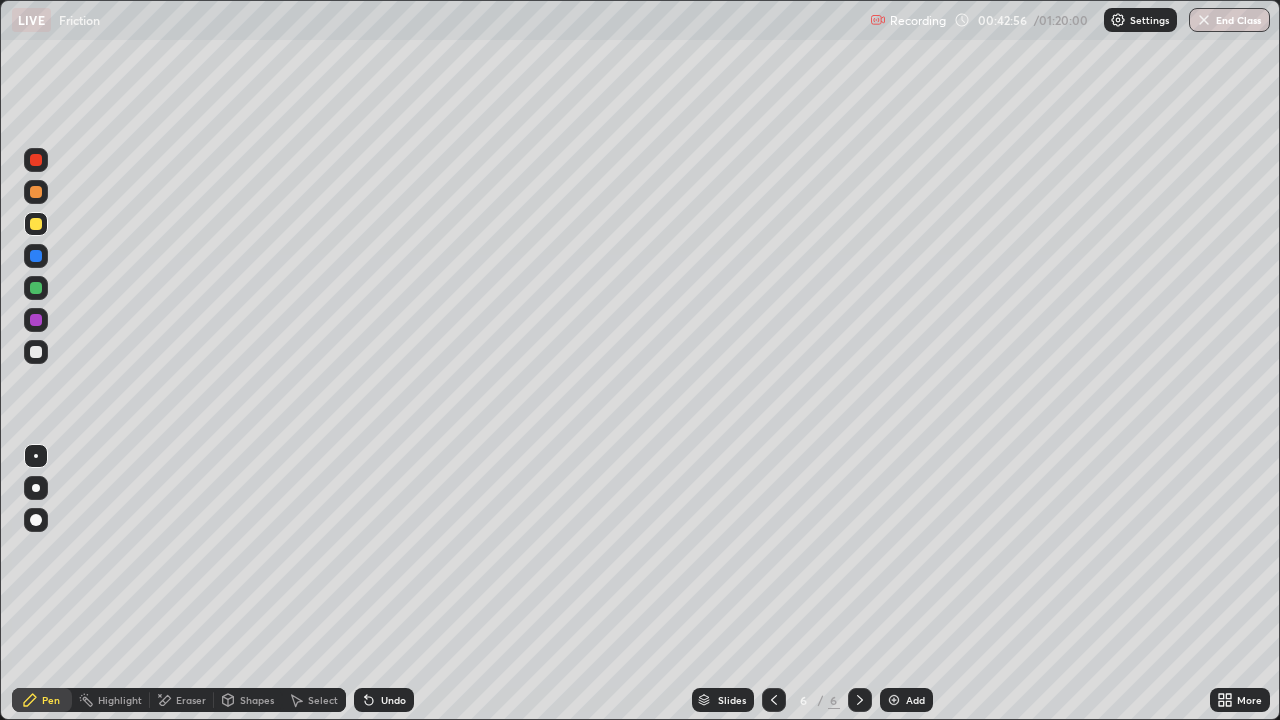 click on "Undo" at bounding box center [384, 700] 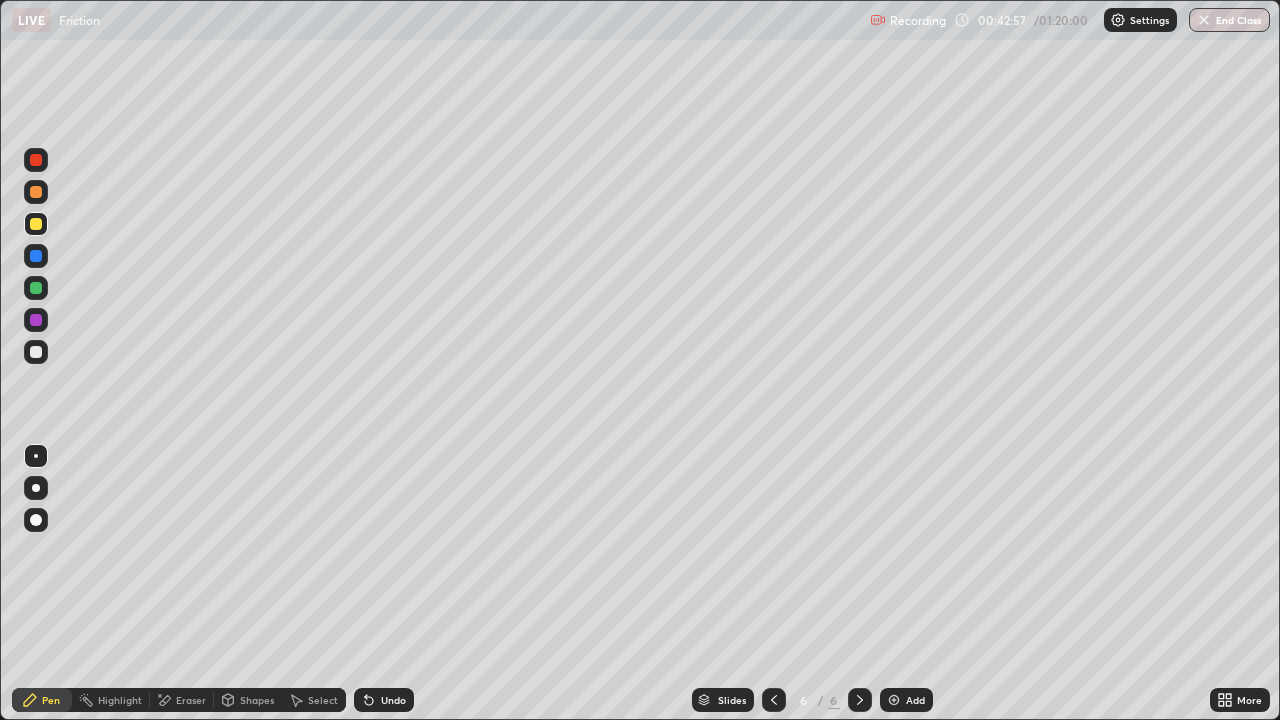 click on "Undo" at bounding box center (384, 700) 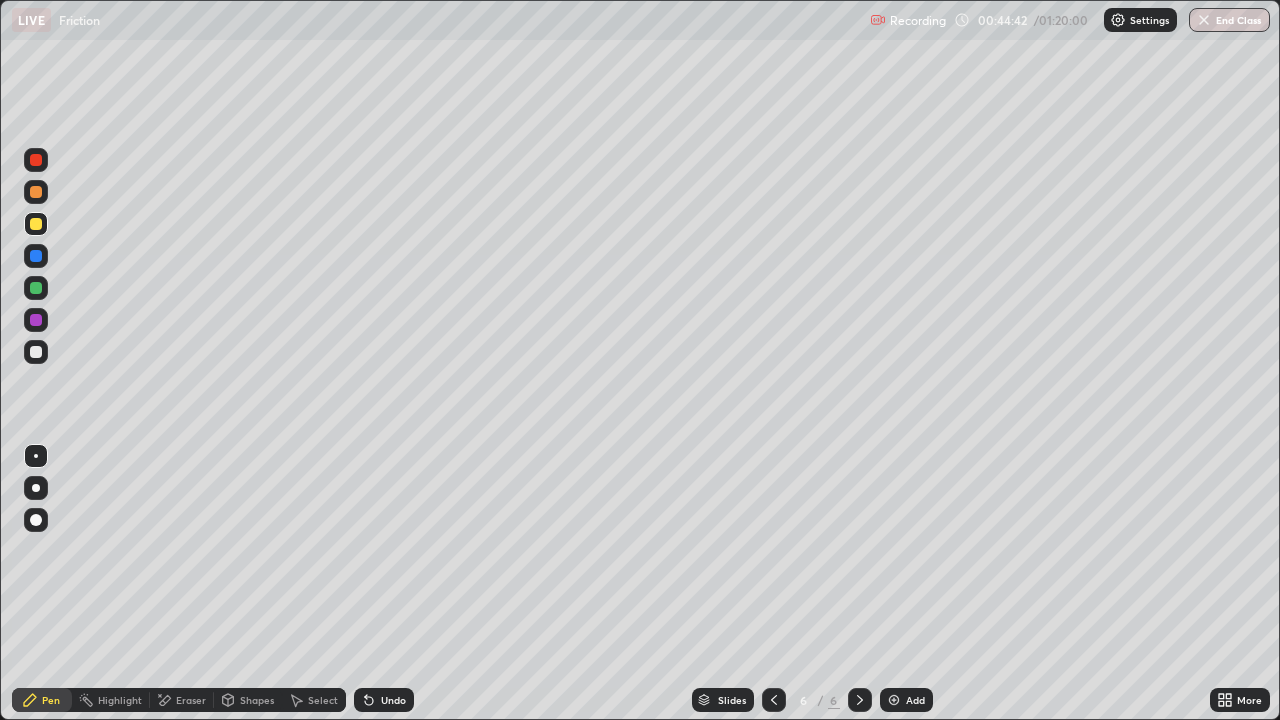click at bounding box center [36, 352] 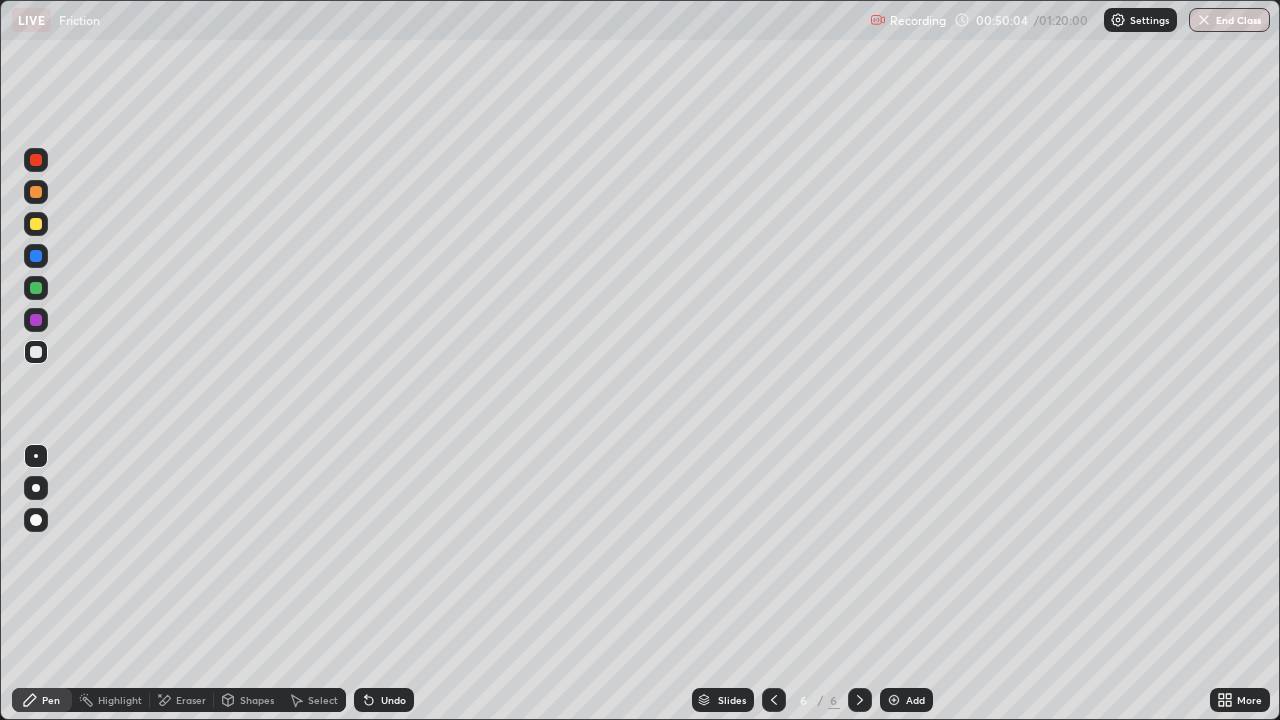 click on "Select" at bounding box center (314, 700) 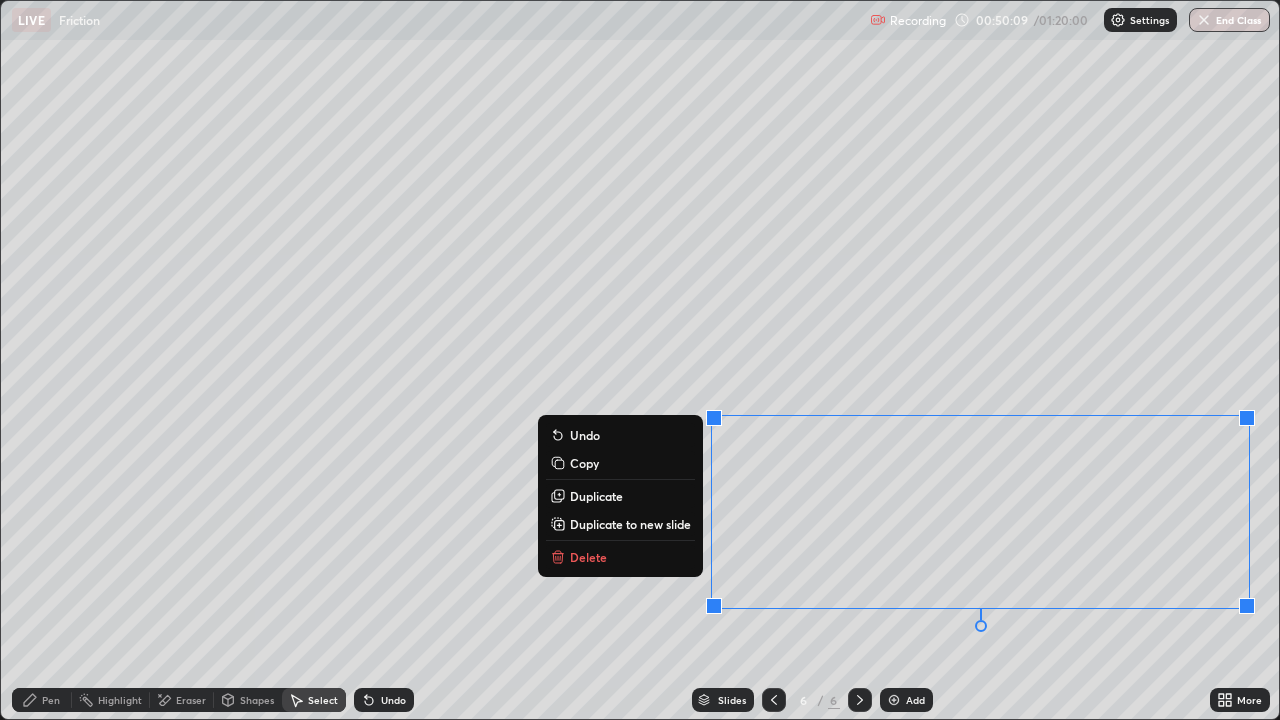 click on "Copy" at bounding box center (620, 463) 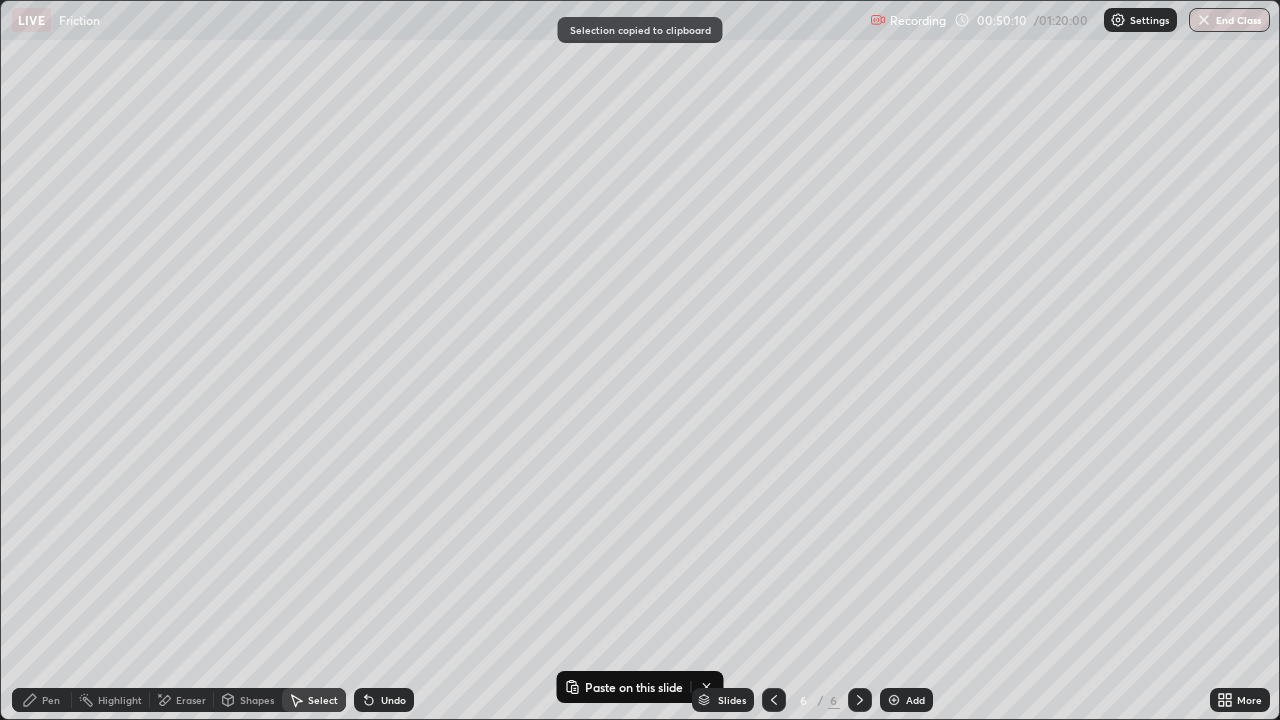 click on "Add" at bounding box center (906, 700) 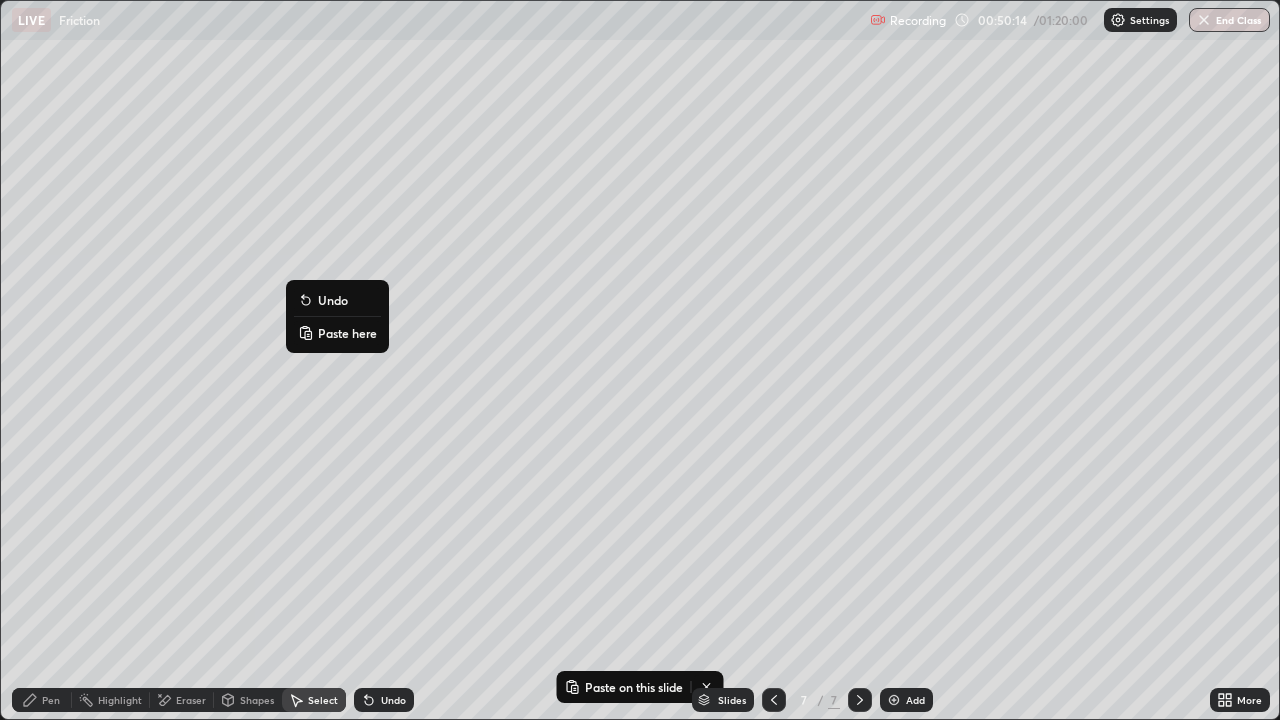 click on "Paste here" at bounding box center (347, 333) 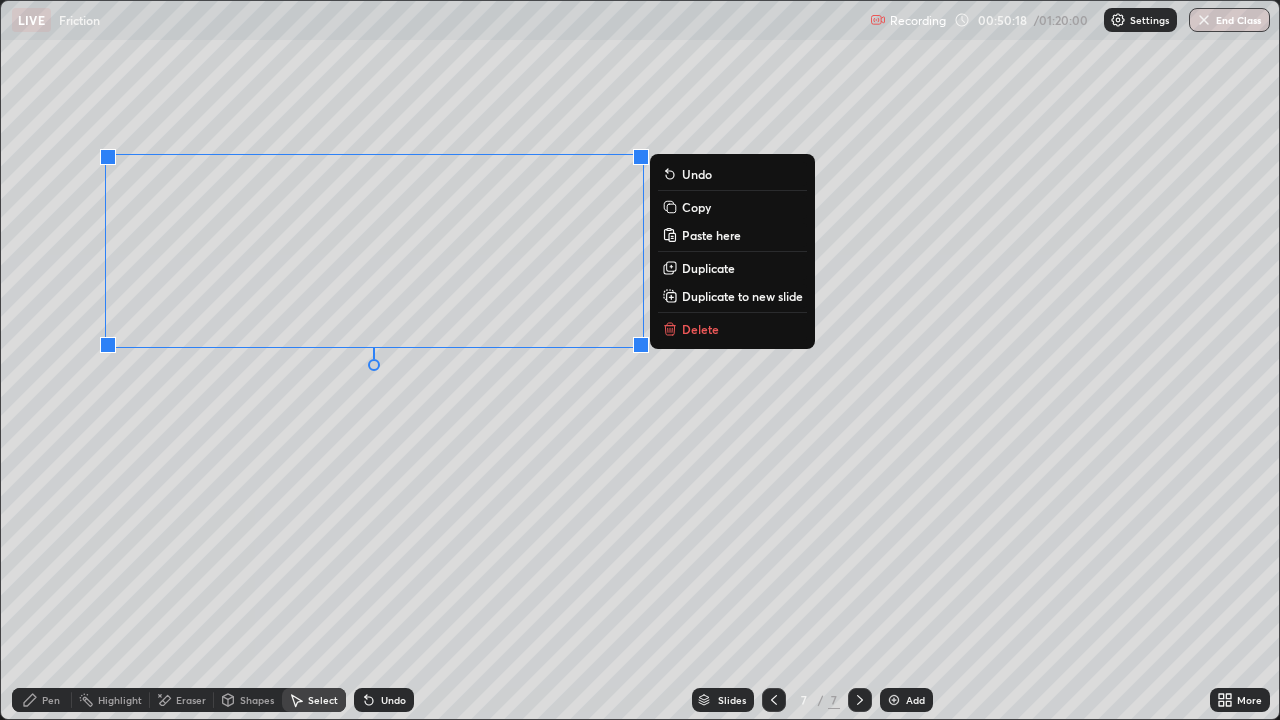 click on "Pen" at bounding box center [51, 700] 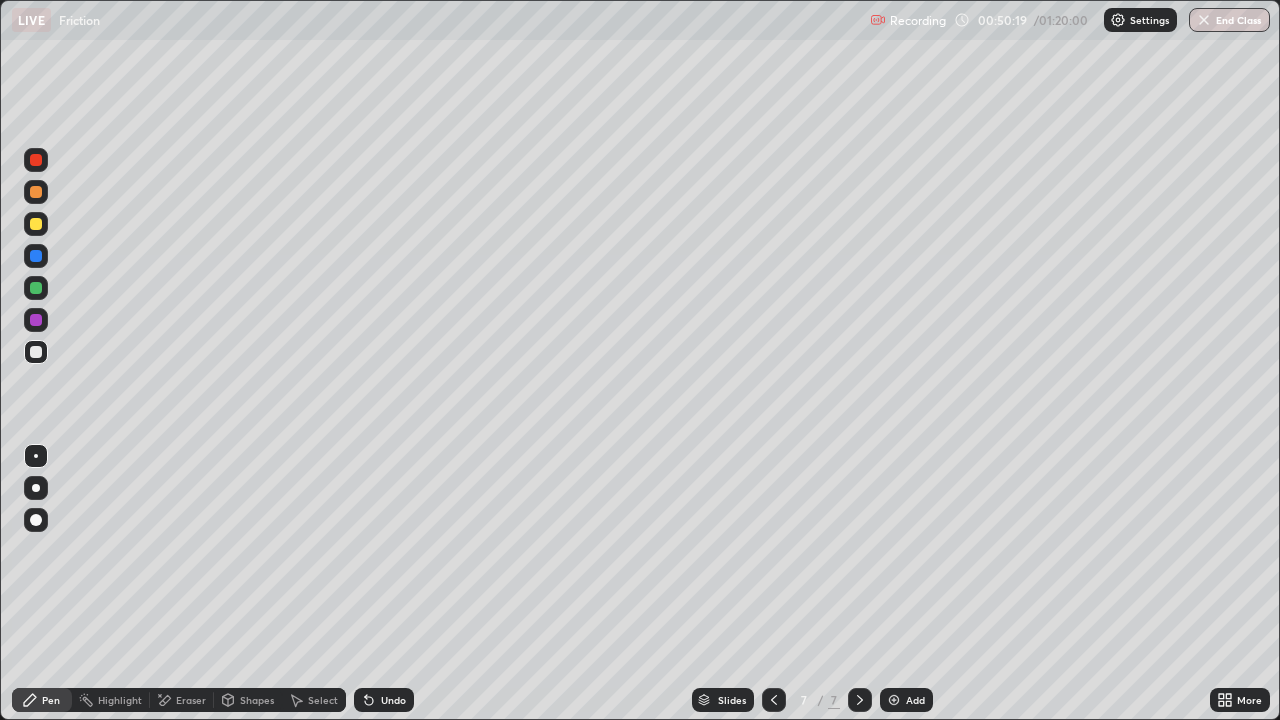 click at bounding box center [36, 224] 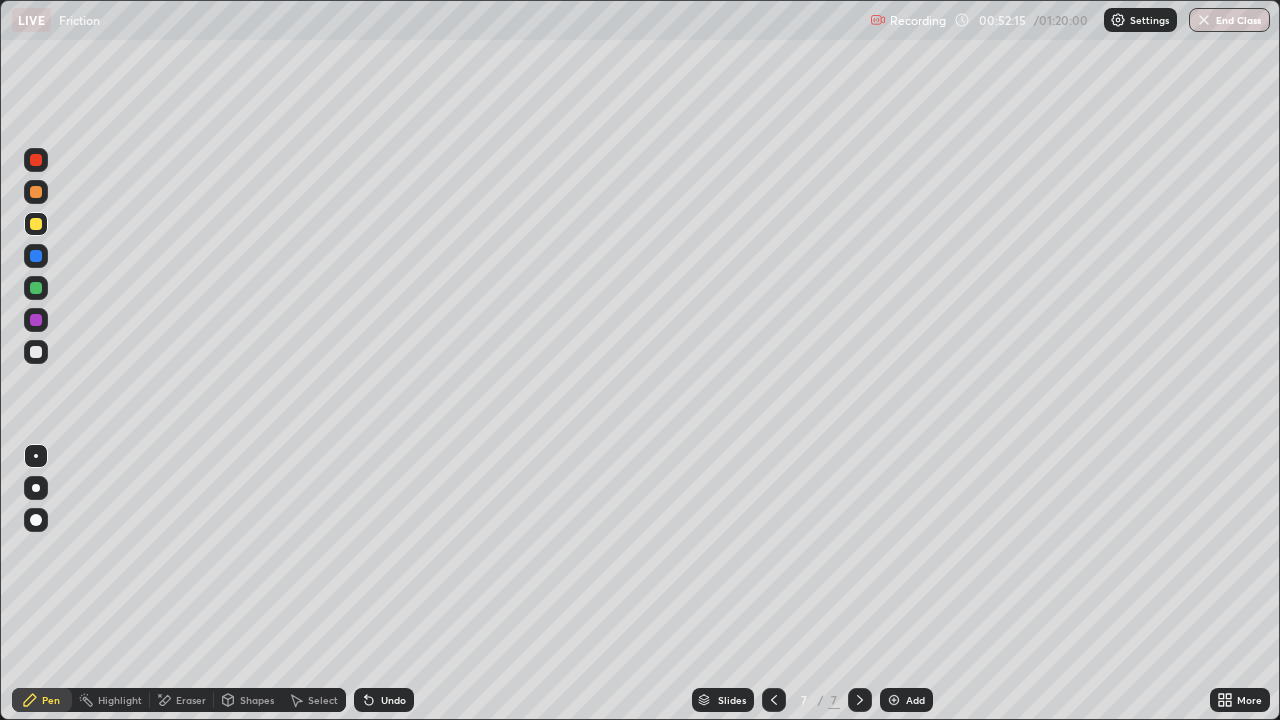 click on "Add" at bounding box center (906, 700) 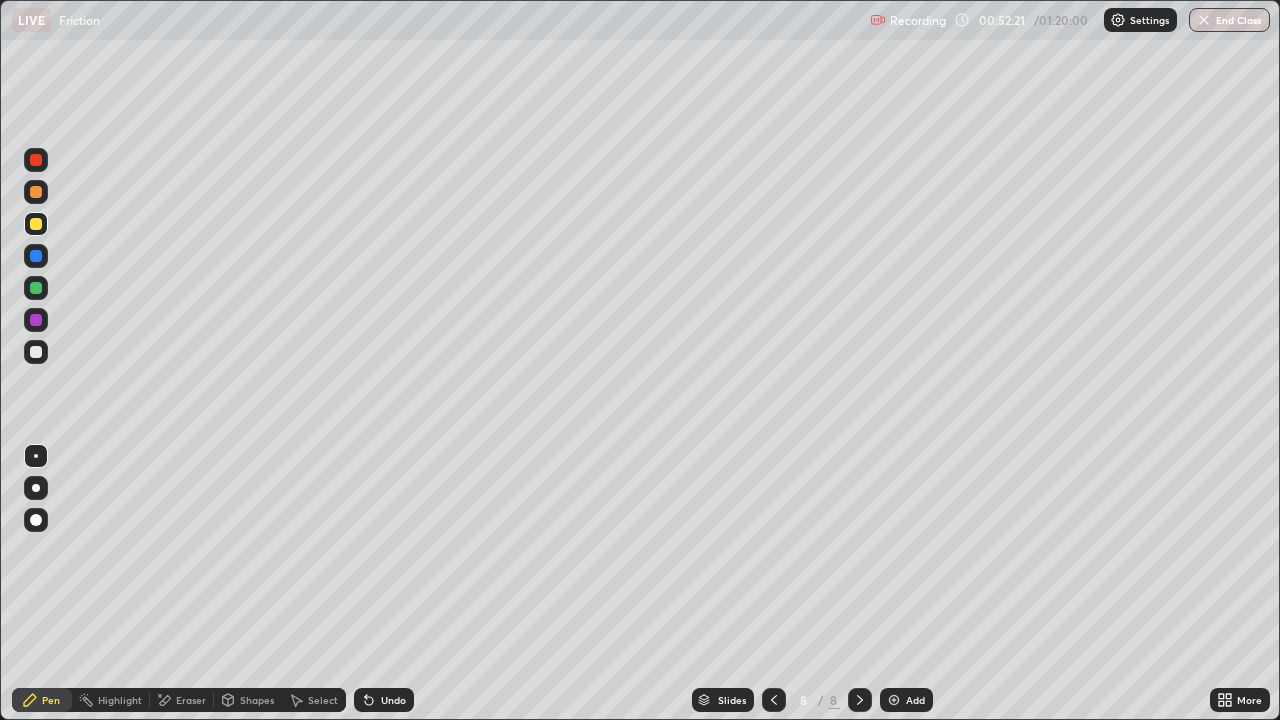 click on "Undo" at bounding box center [393, 700] 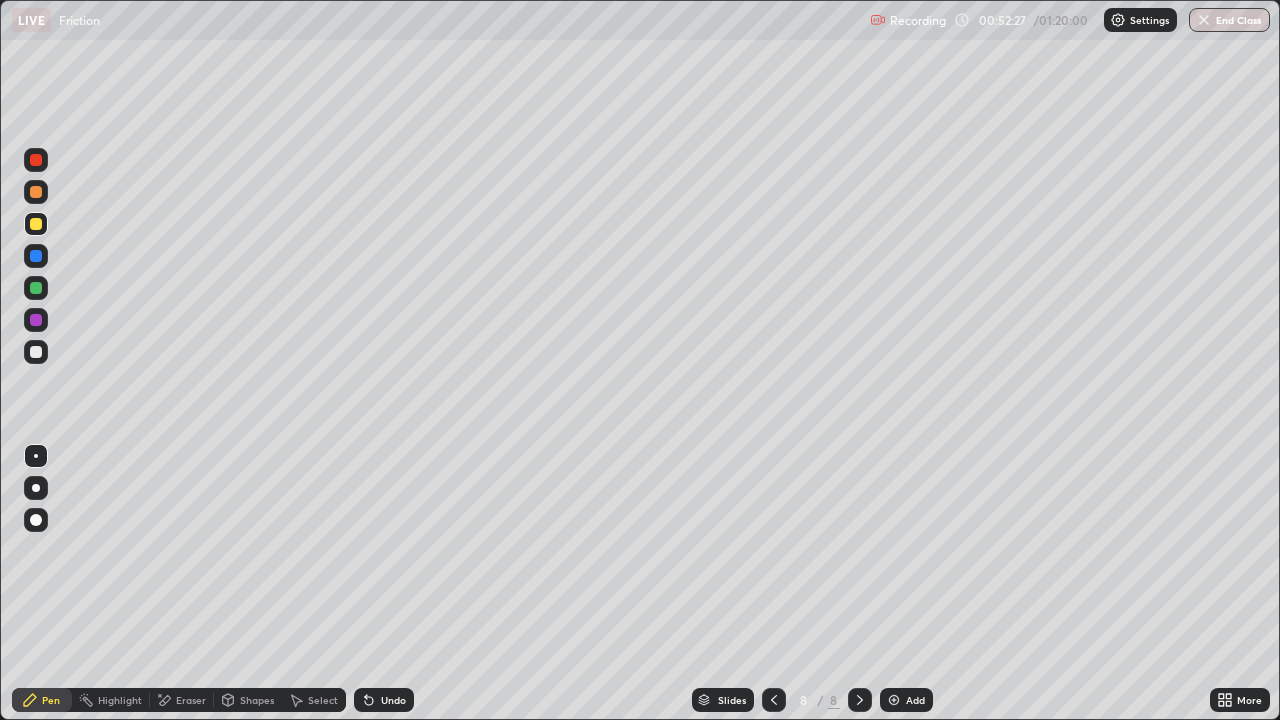 click at bounding box center (36, 352) 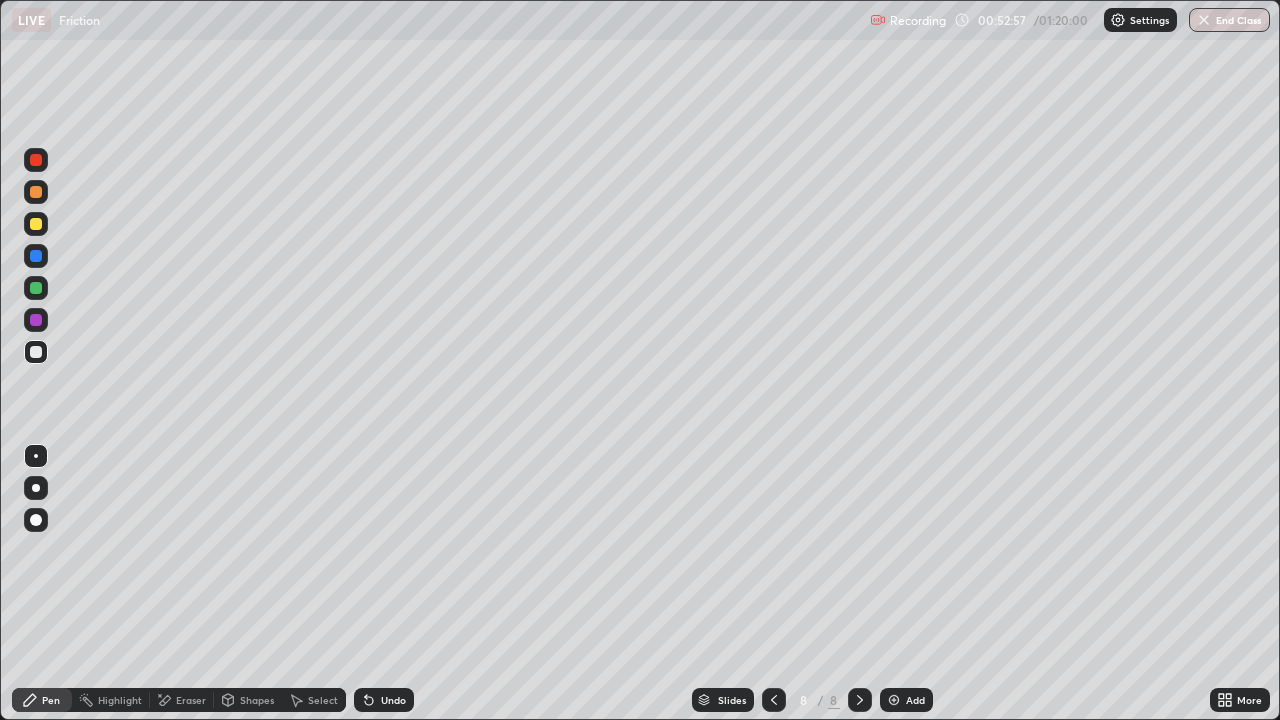 click at bounding box center [36, 224] 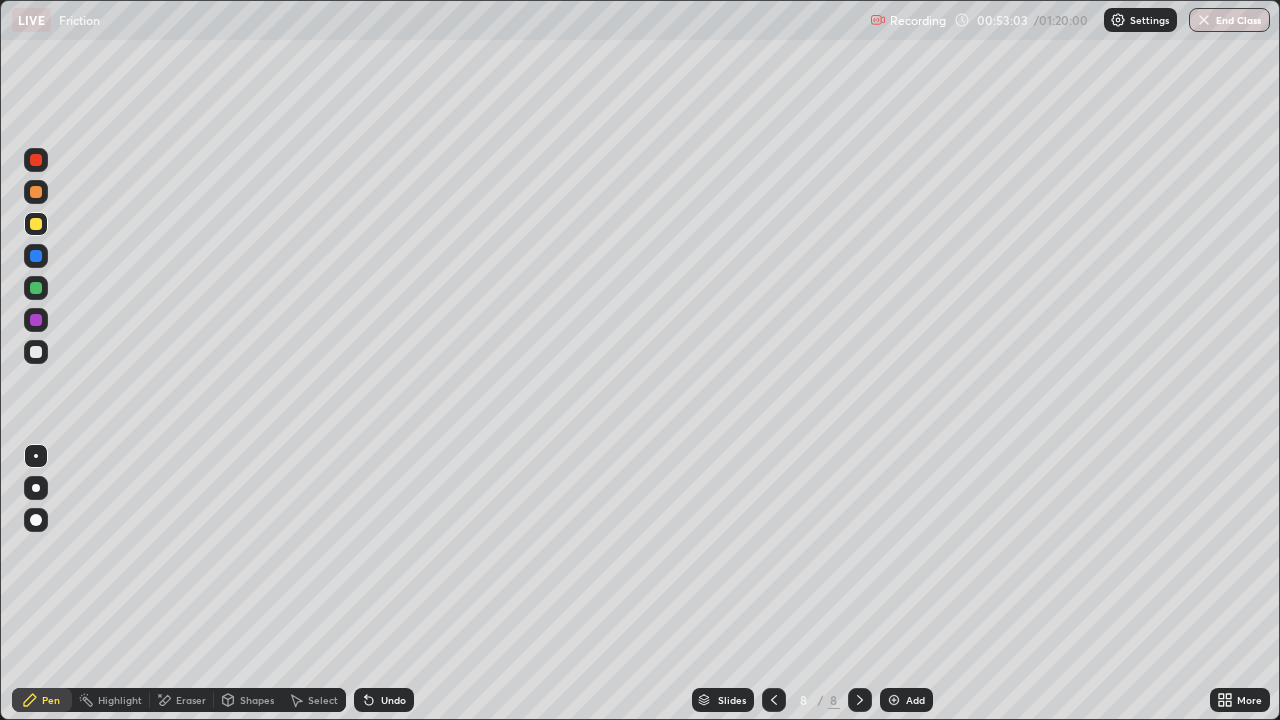 click on "Undo" at bounding box center [393, 700] 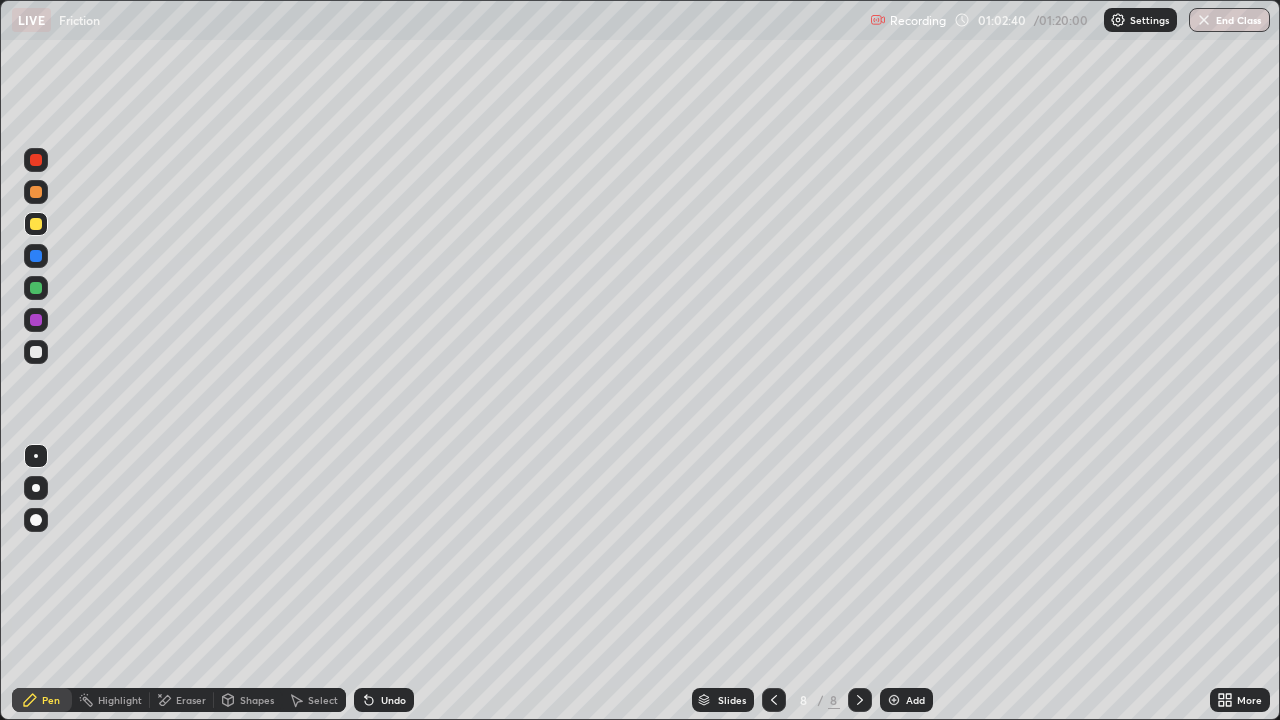 click at bounding box center (894, 700) 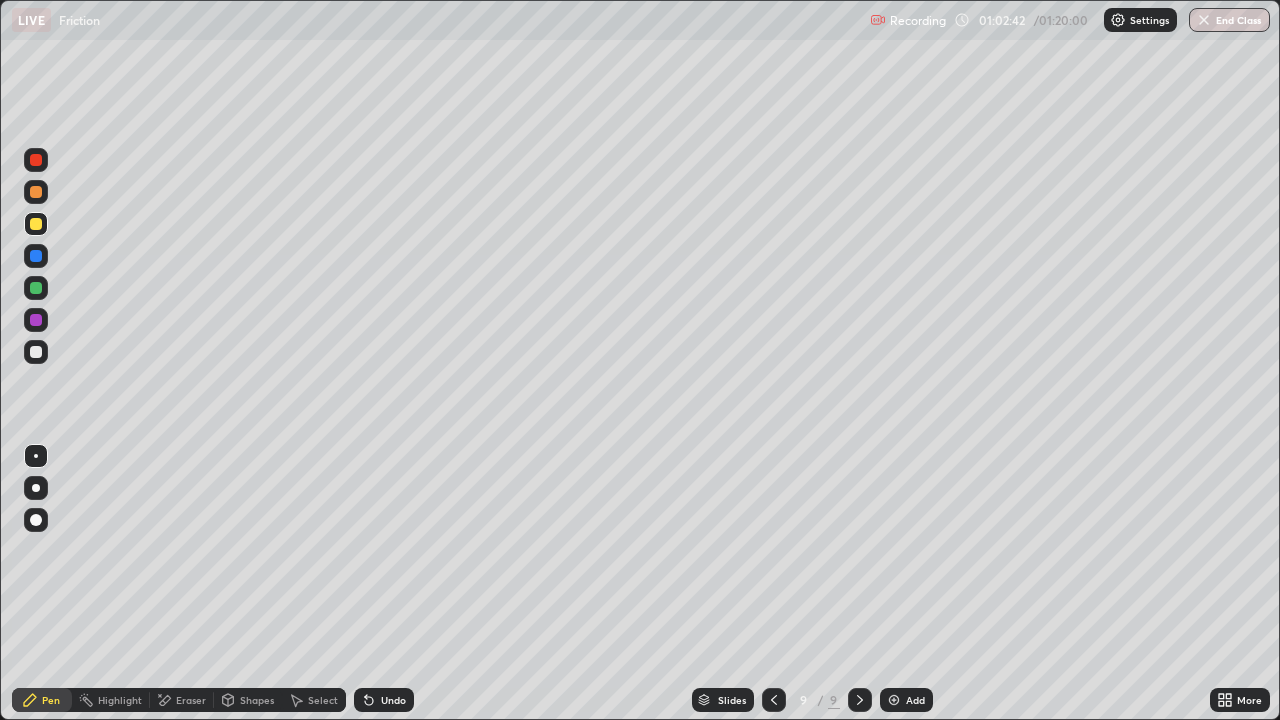 click at bounding box center (36, 352) 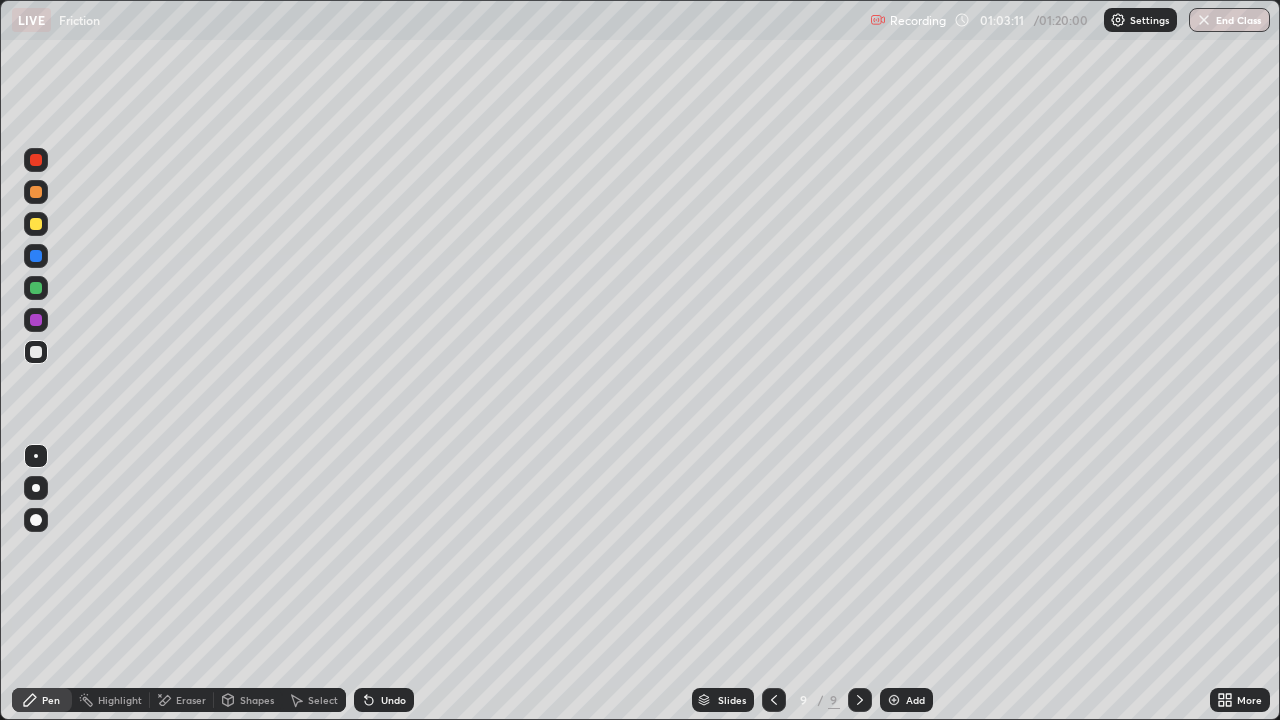 click at bounding box center (36, 224) 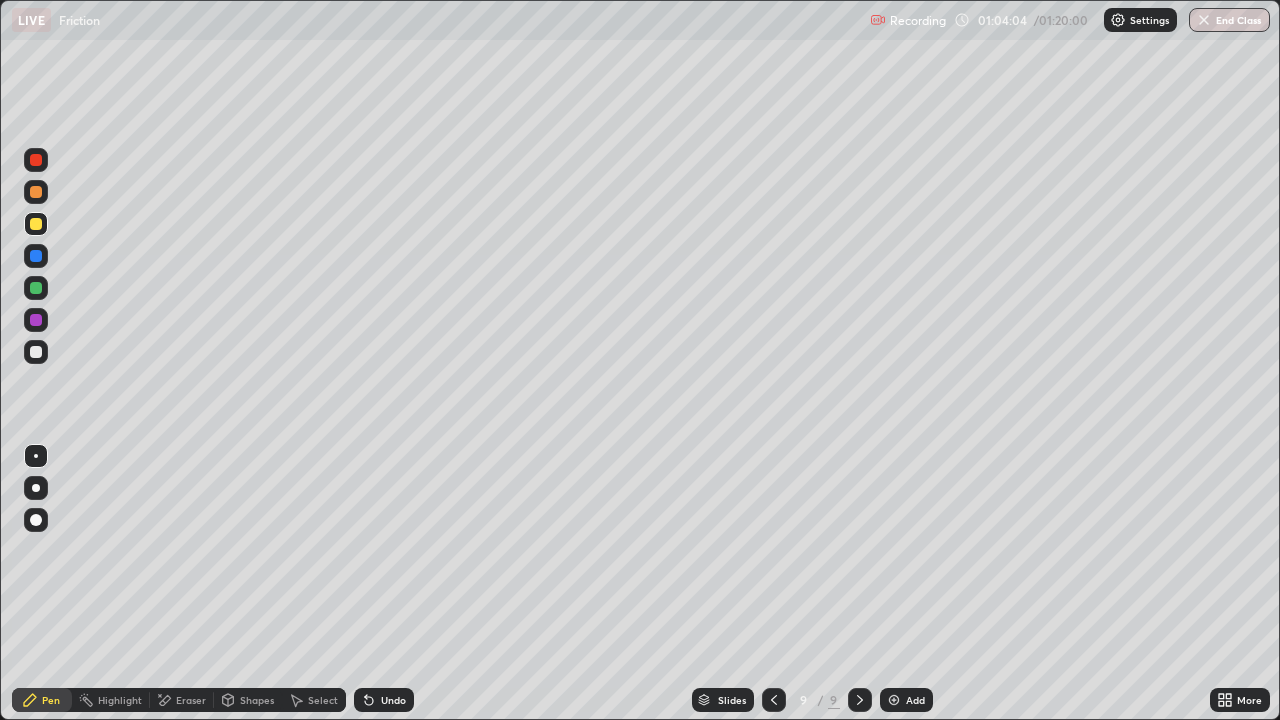 click on "Undo" at bounding box center [384, 700] 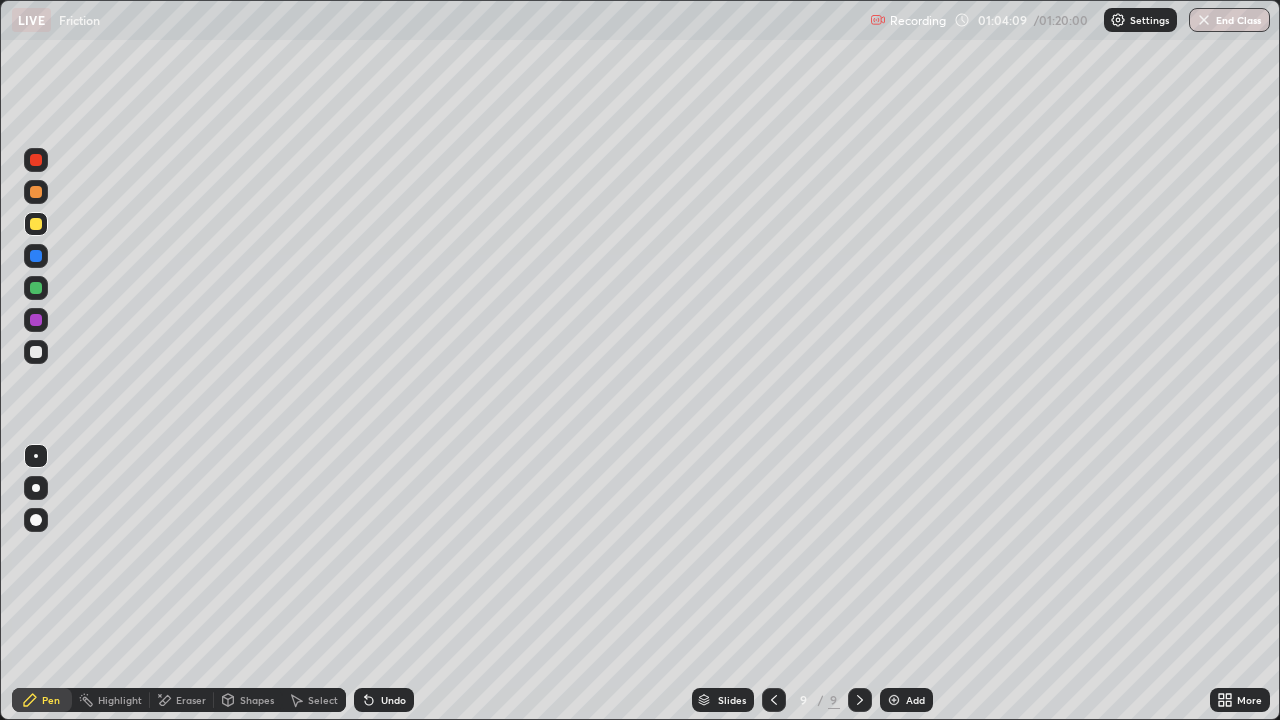 click on "Undo" at bounding box center (393, 700) 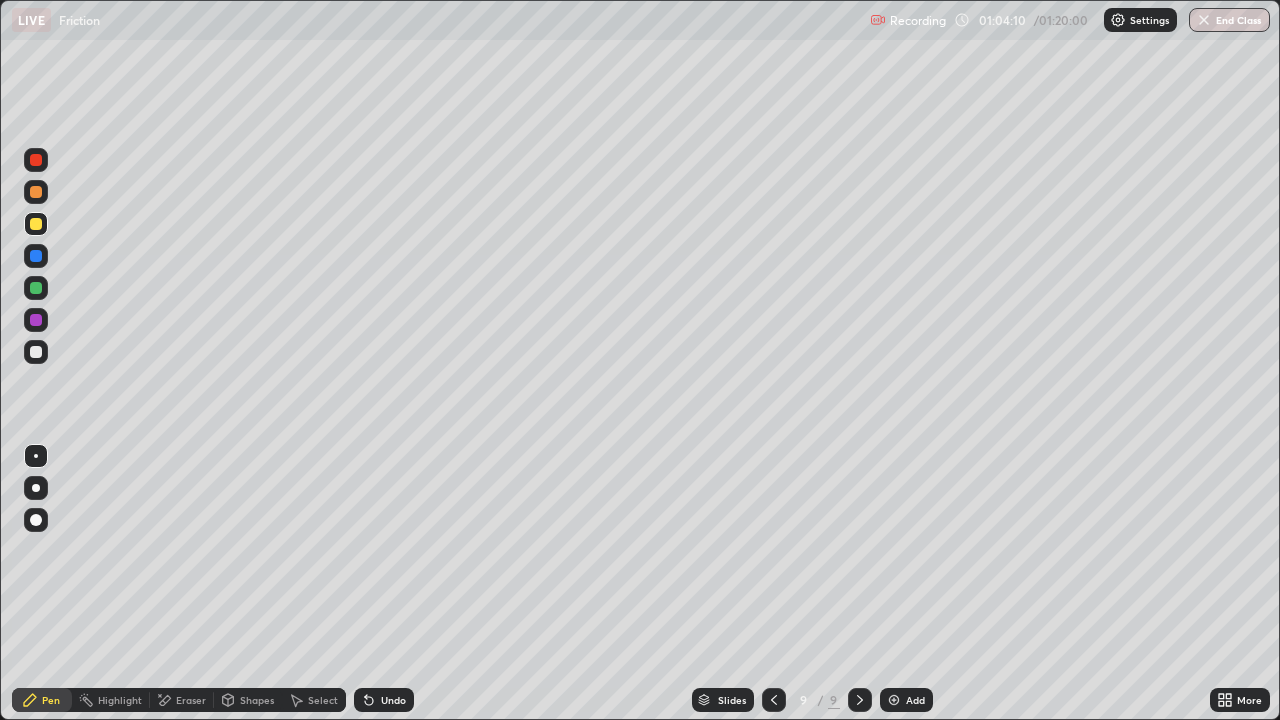 click on "Eraser" at bounding box center [182, 700] 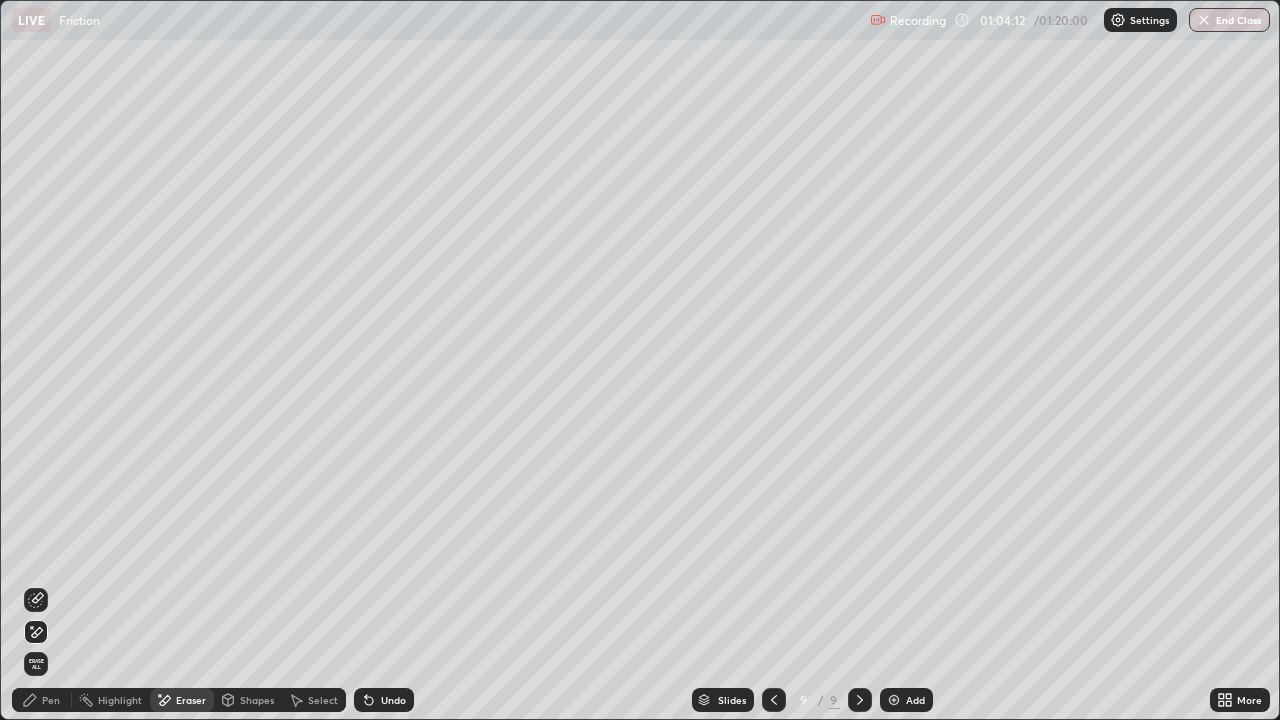 click on "Pen" at bounding box center (42, 700) 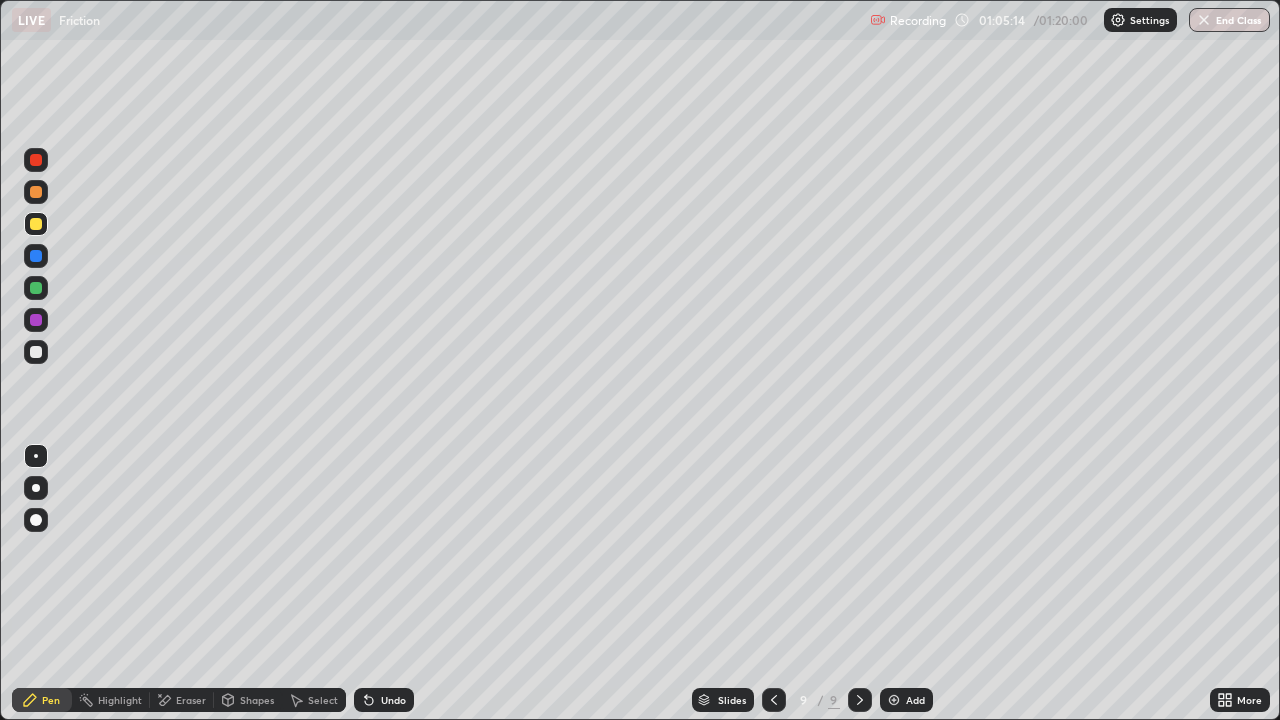 click on "Undo" at bounding box center (384, 700) 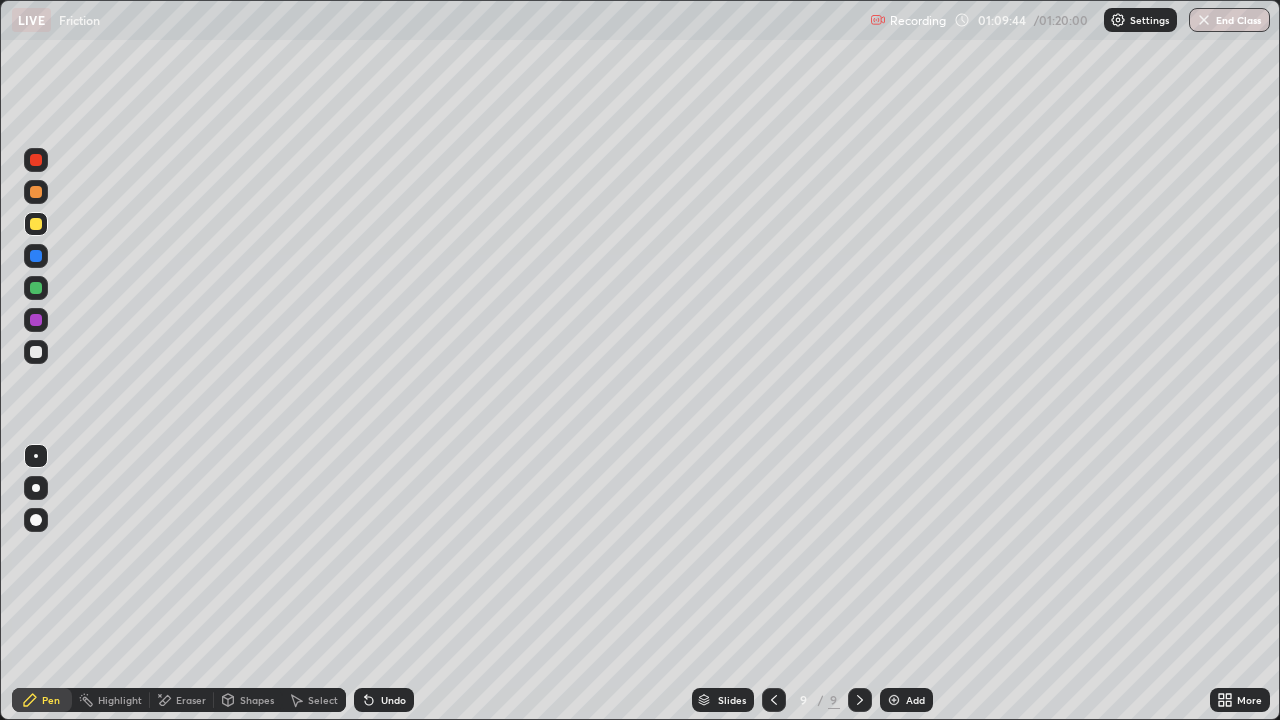 click 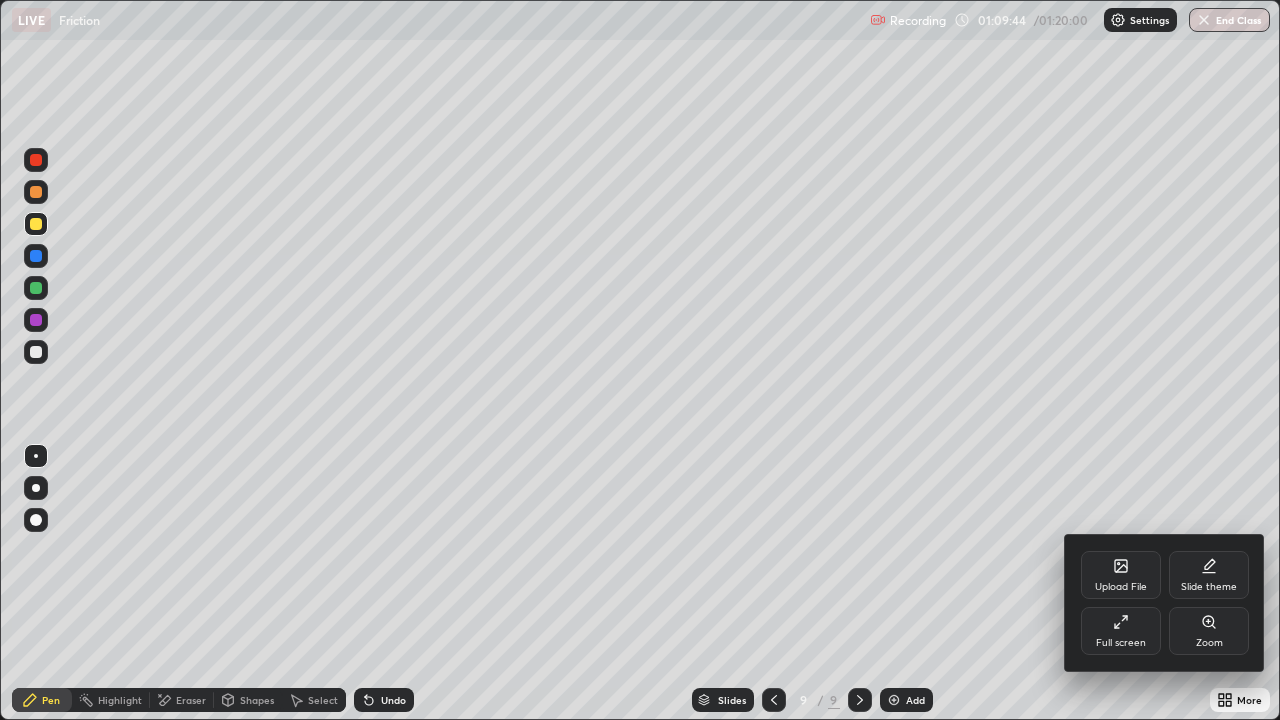 click on "Full screen" at bounding box center (1121, 631) 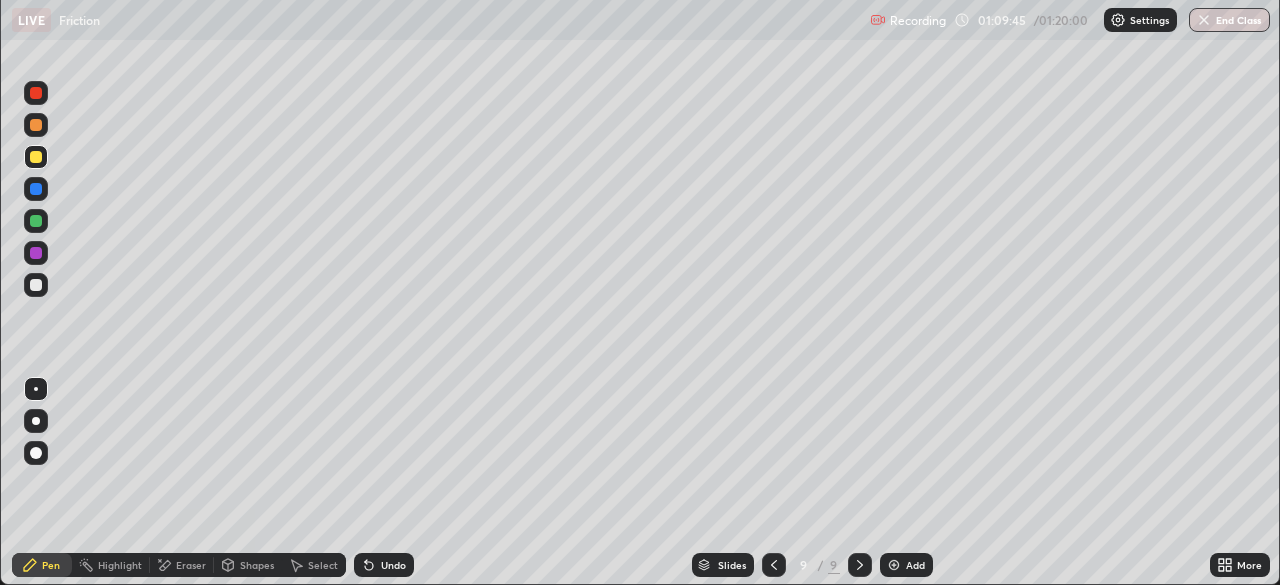 scroll, scrollTop: 585, scrollLeft: 1280, axis: both 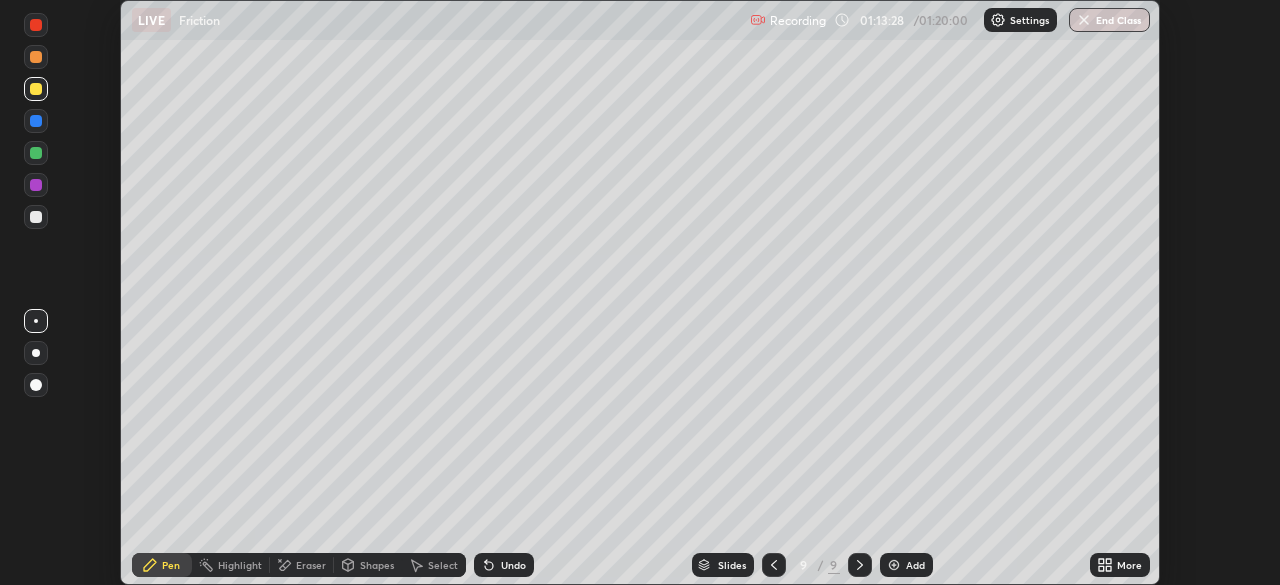 click 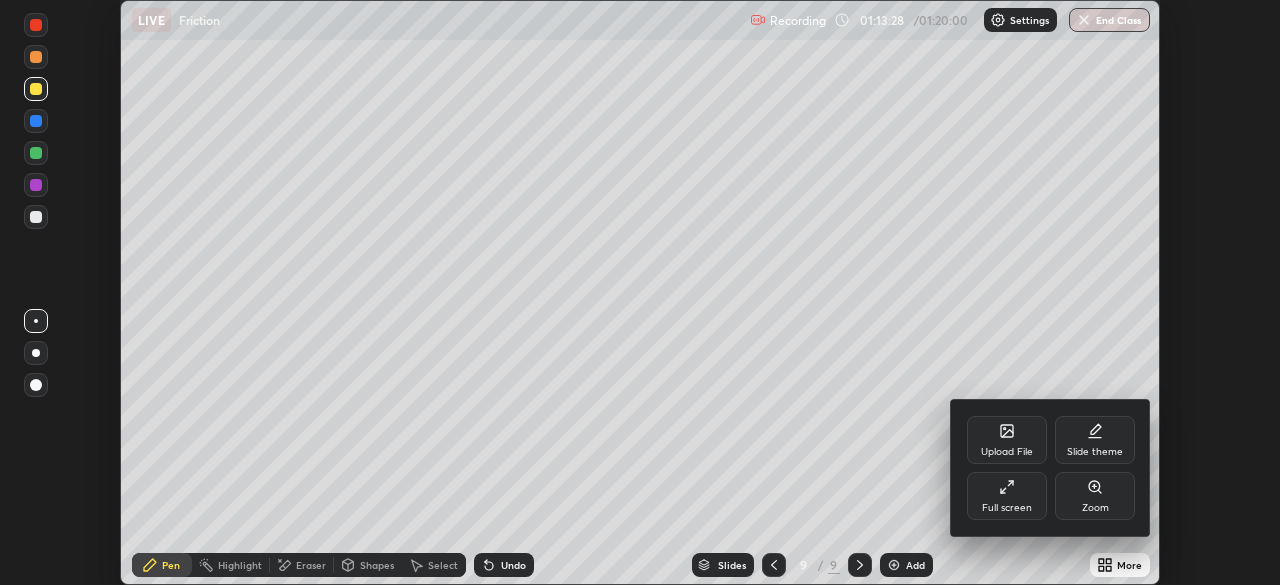 click on "Full screen" at bounding box center [1007, 496] 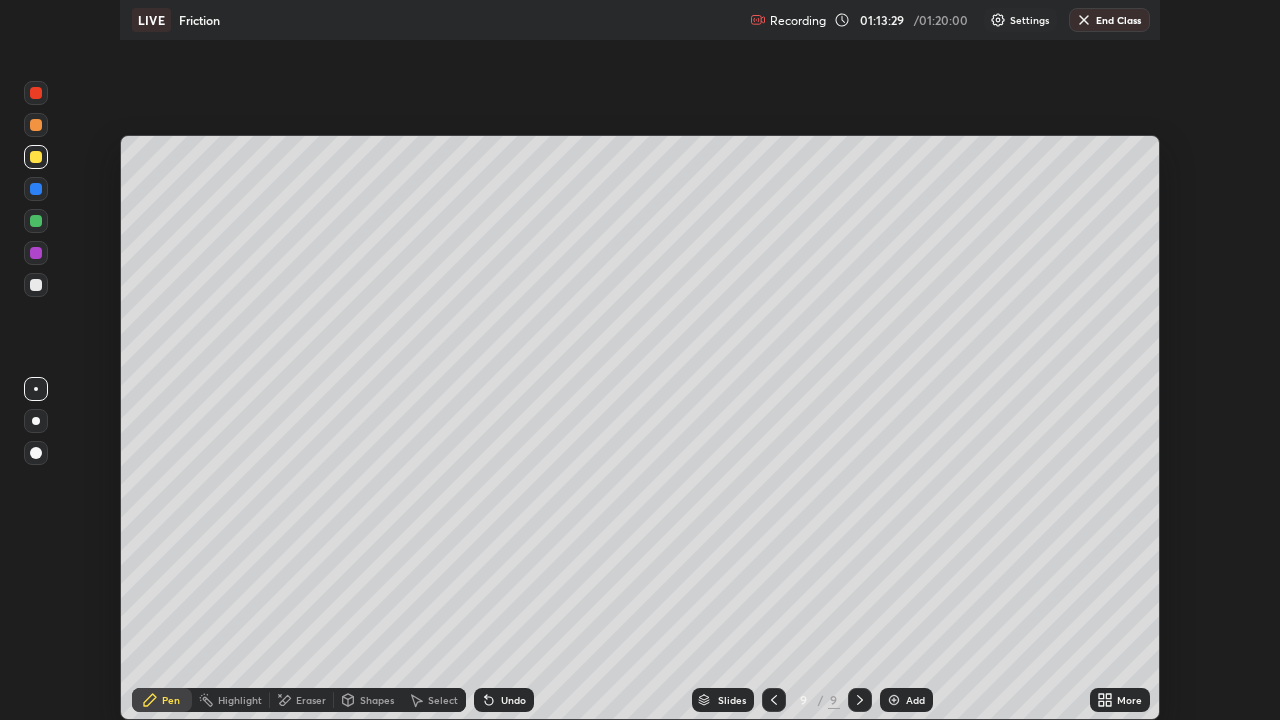 scroll, scrollTop: 99280, scrollLeft: 98720, axis: both 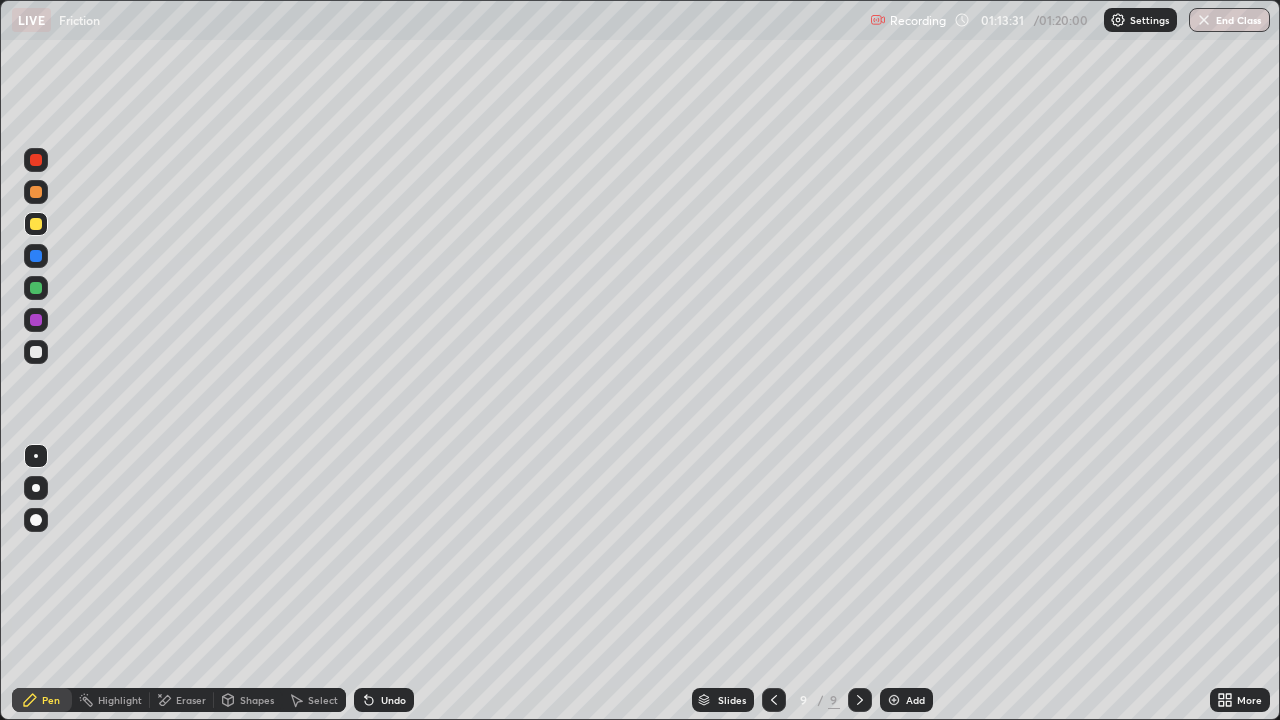 click at bounding box center [894, 700] 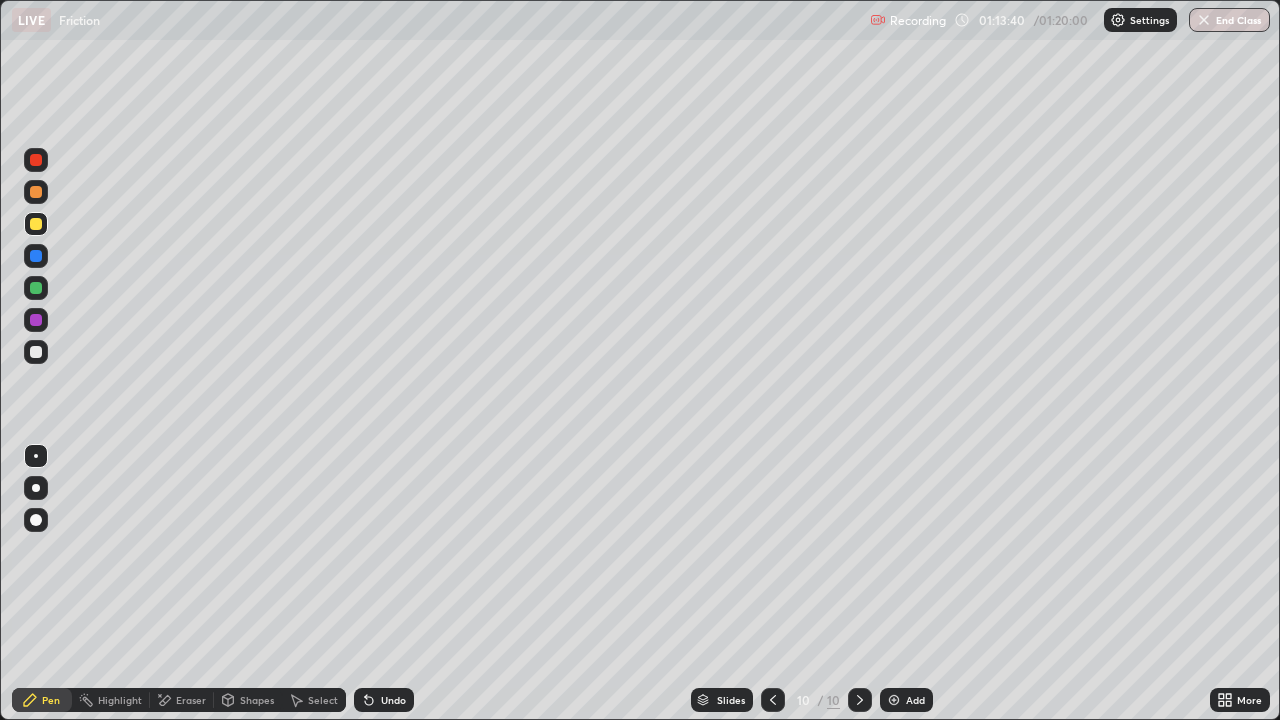 click at bounding box center [36, 352] 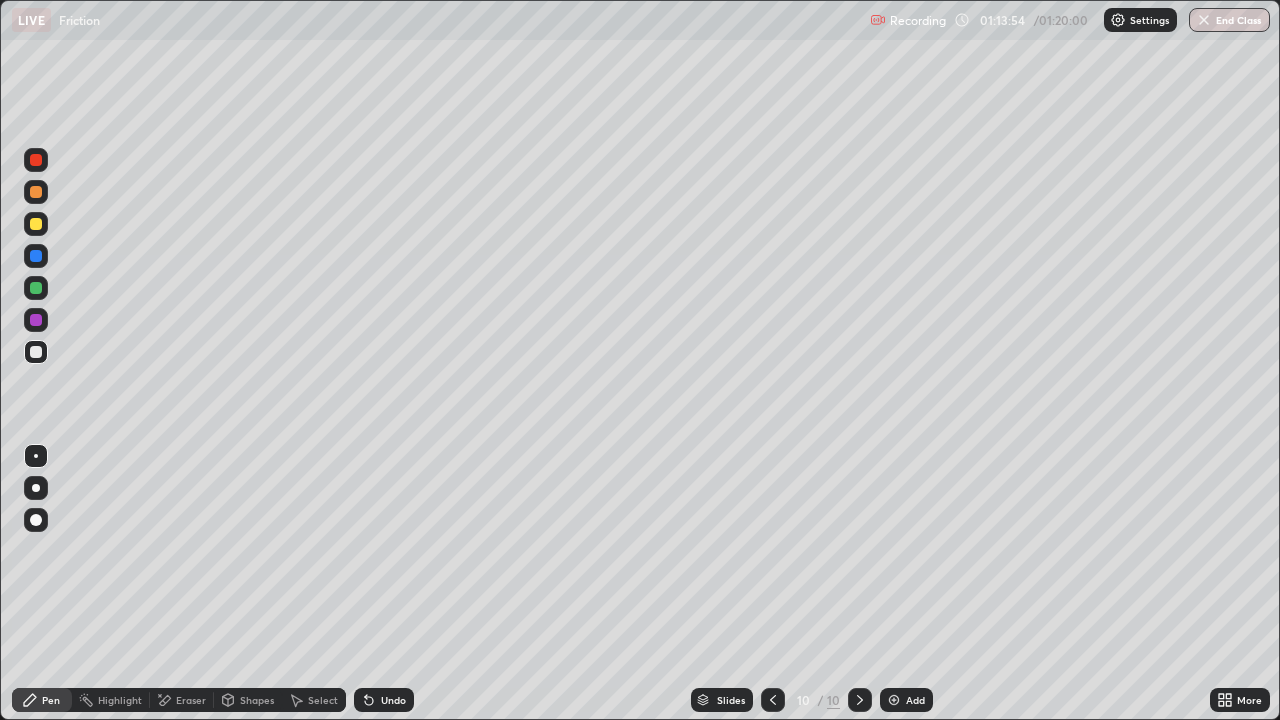 click on "Undo" at bounding box center [384, 700] 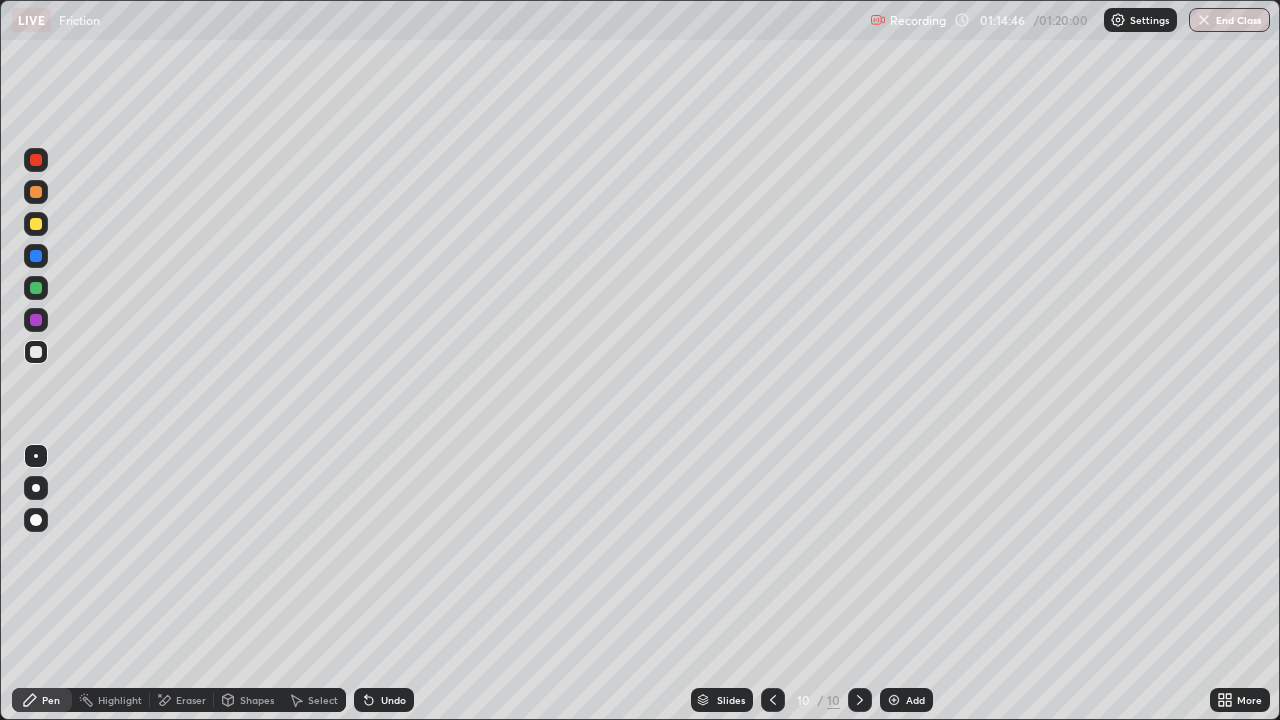 click at bounding box center (36, 224) 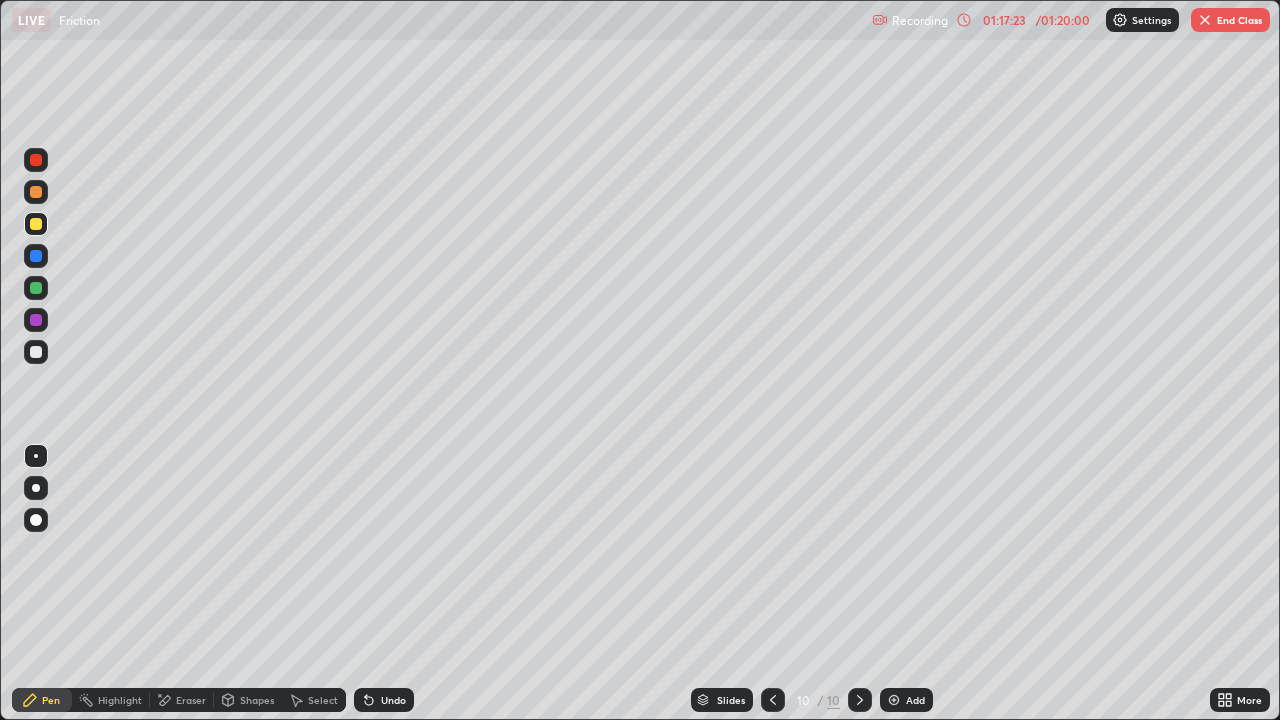 click on "/  01:20:00" at bounding box center (1063, 20) 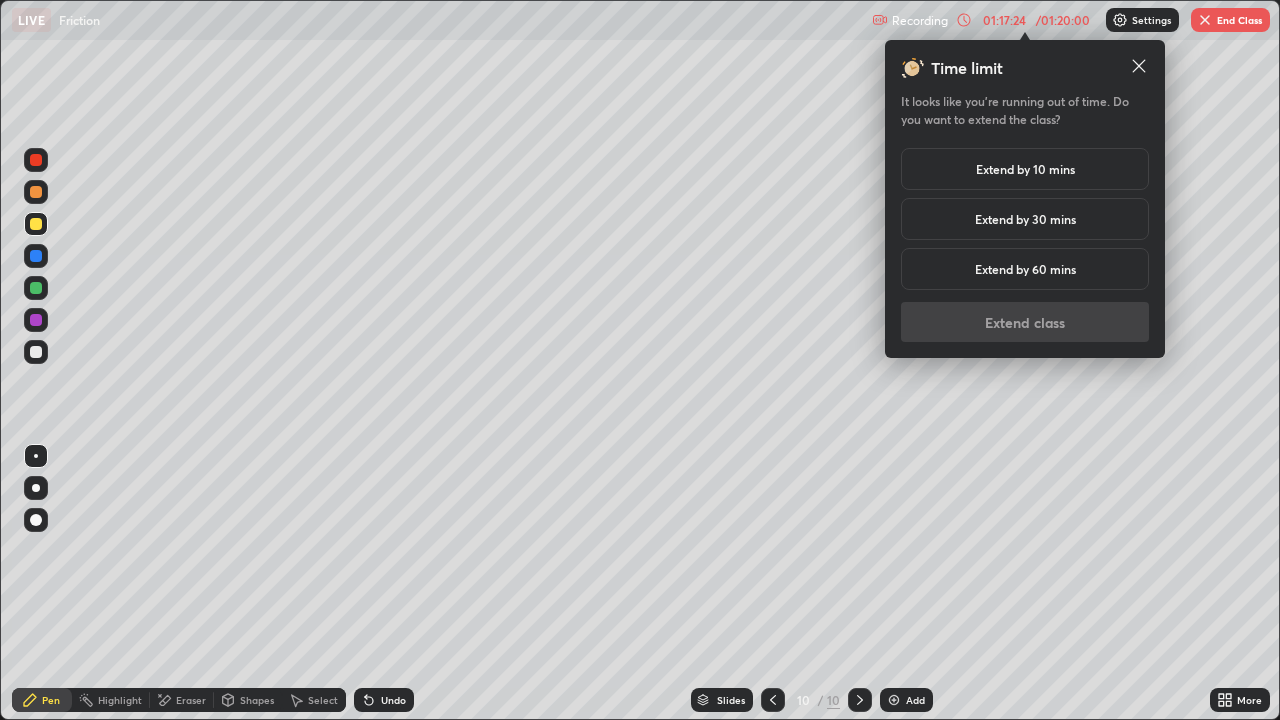 click on "Extend by 10 mins" at bounding box center (1025, 169) 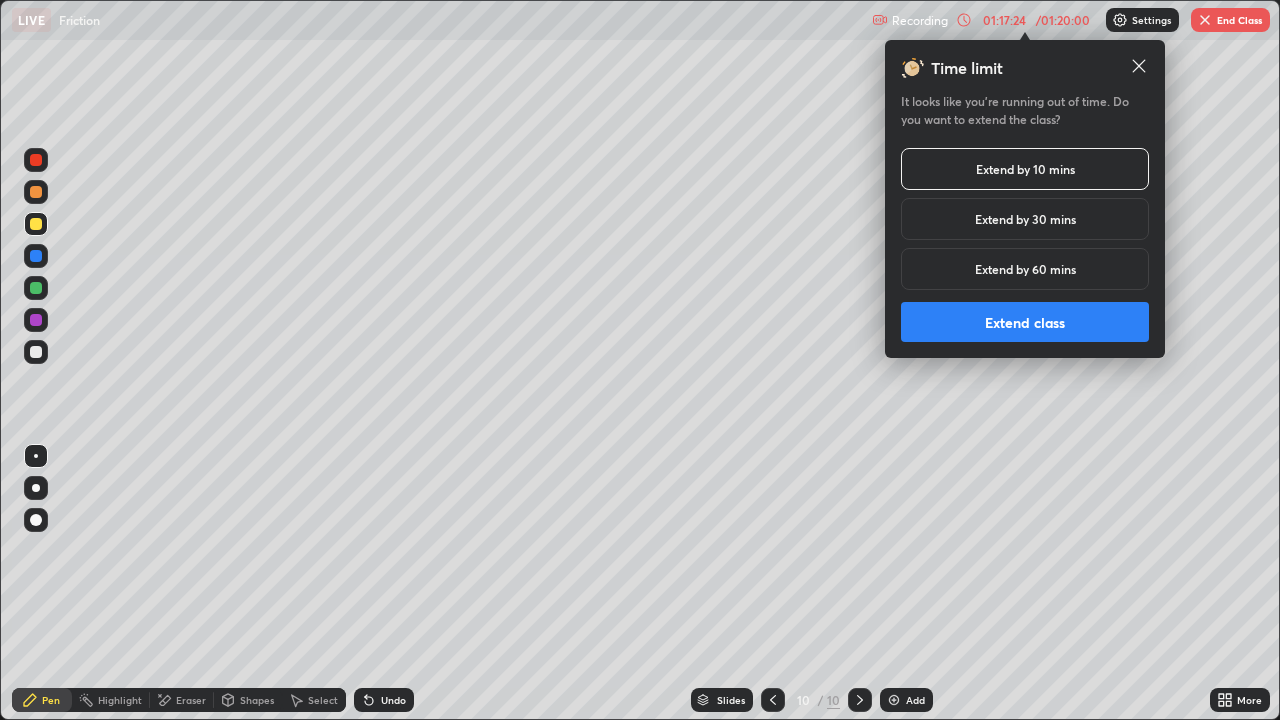 click on "Extend class" at bounding box center [1025, 322] 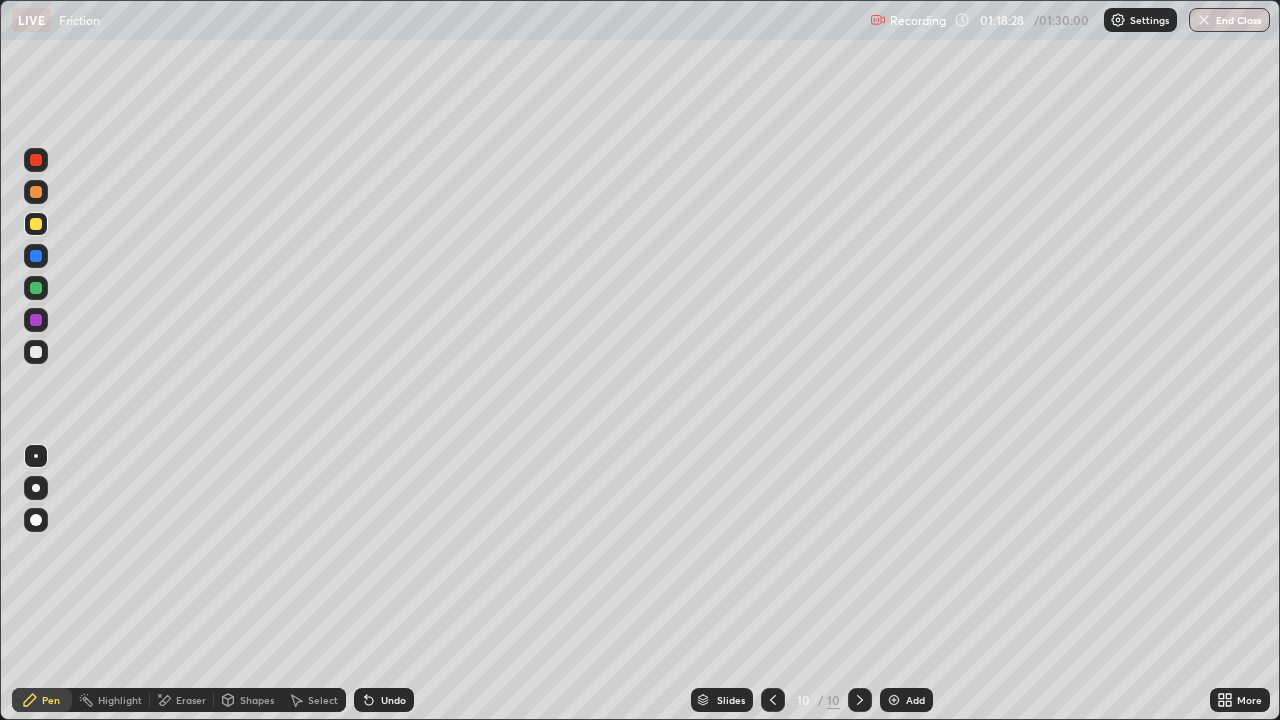 click on "Undo" at bounding box center (393, 700) 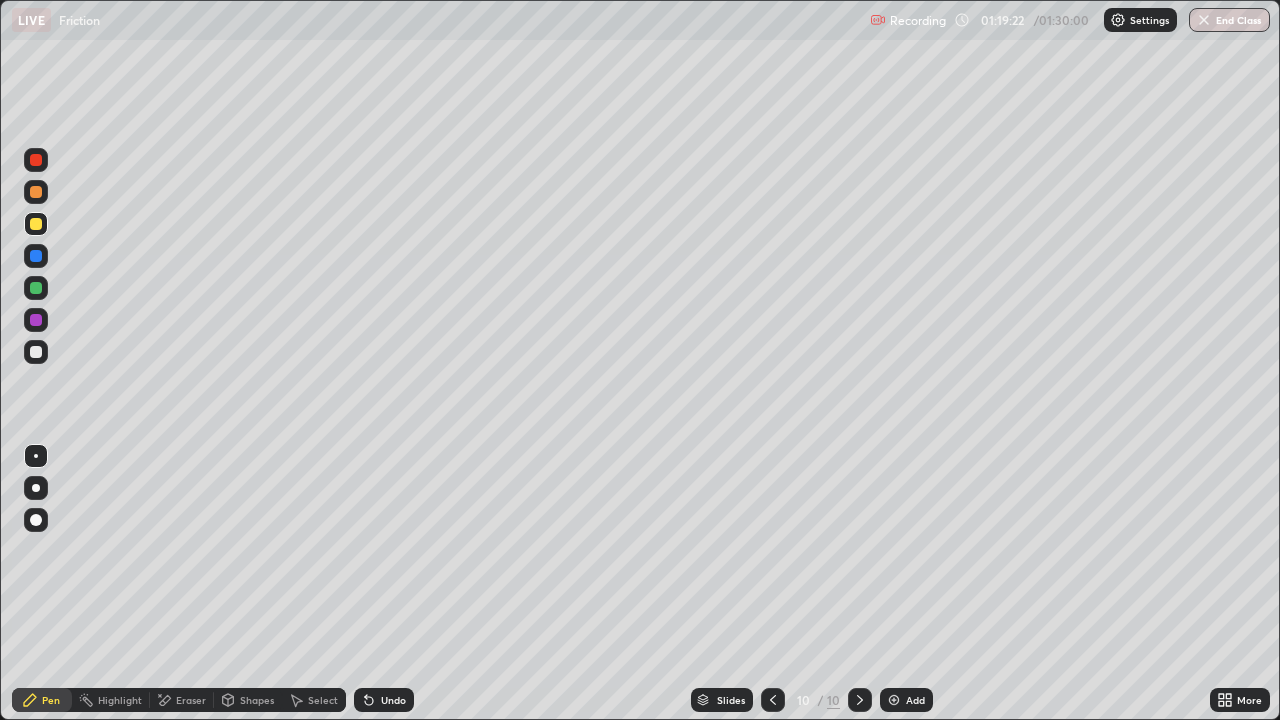 click on "Undo" at bounding box center [393, 700] 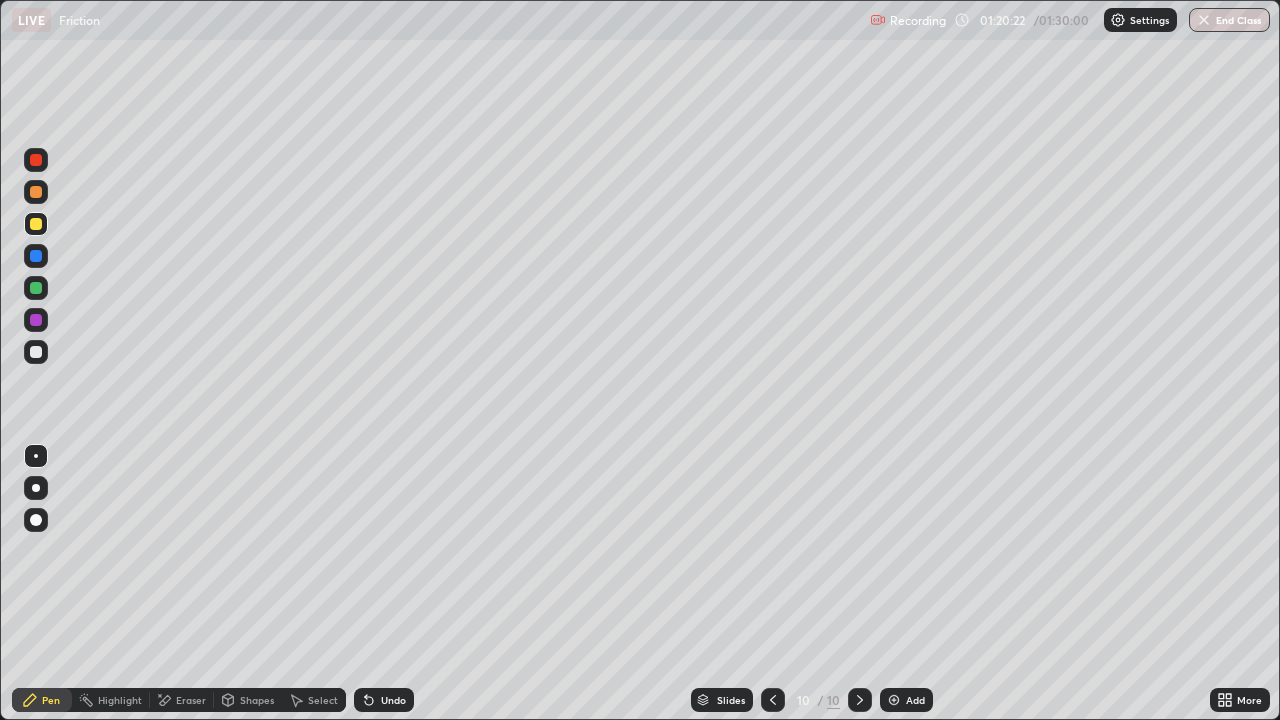click on "Undo" at bounding box center [384, 700] 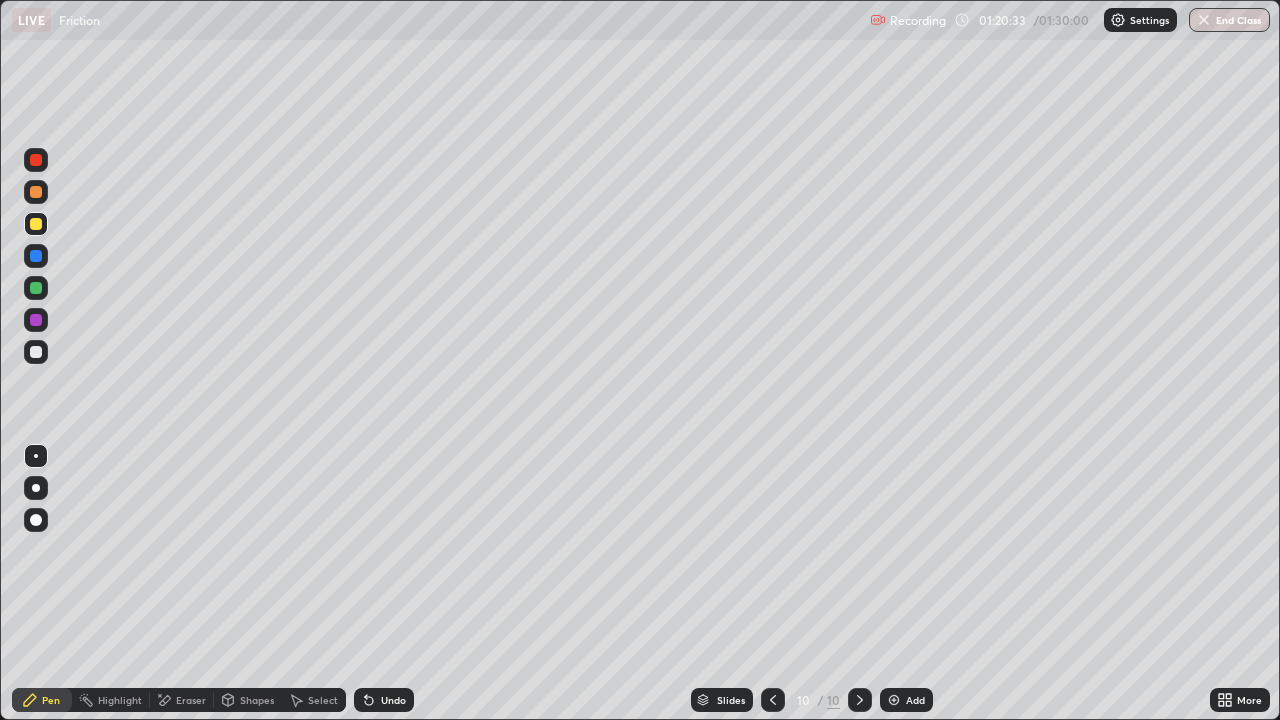 click 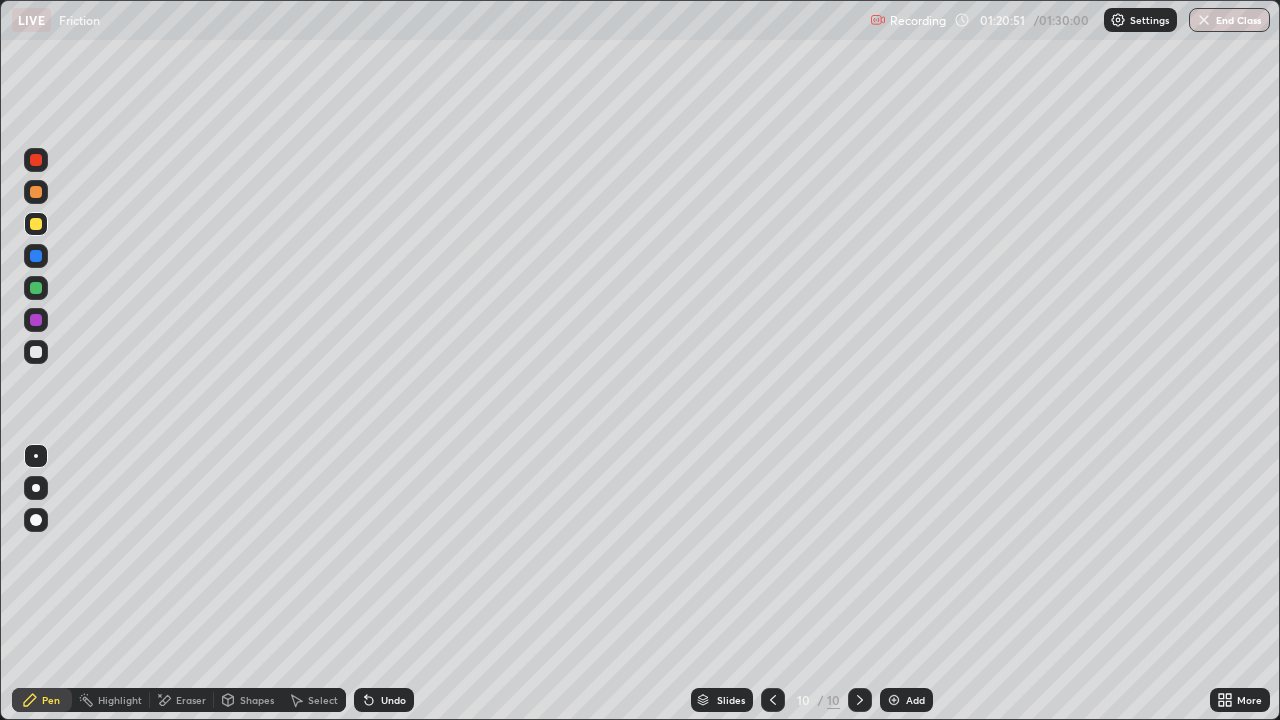 click on "Undo" at bounding box center (384, 700) 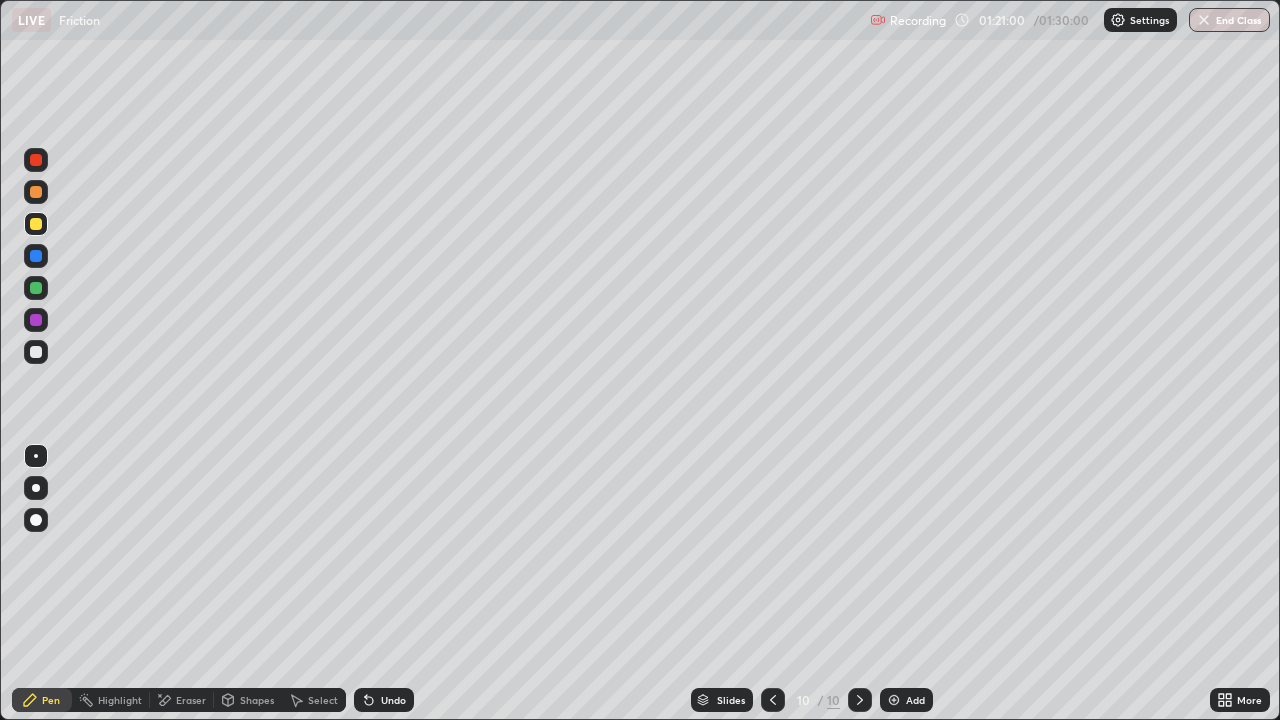 click on "Undo" at bounding box center (393, 700) 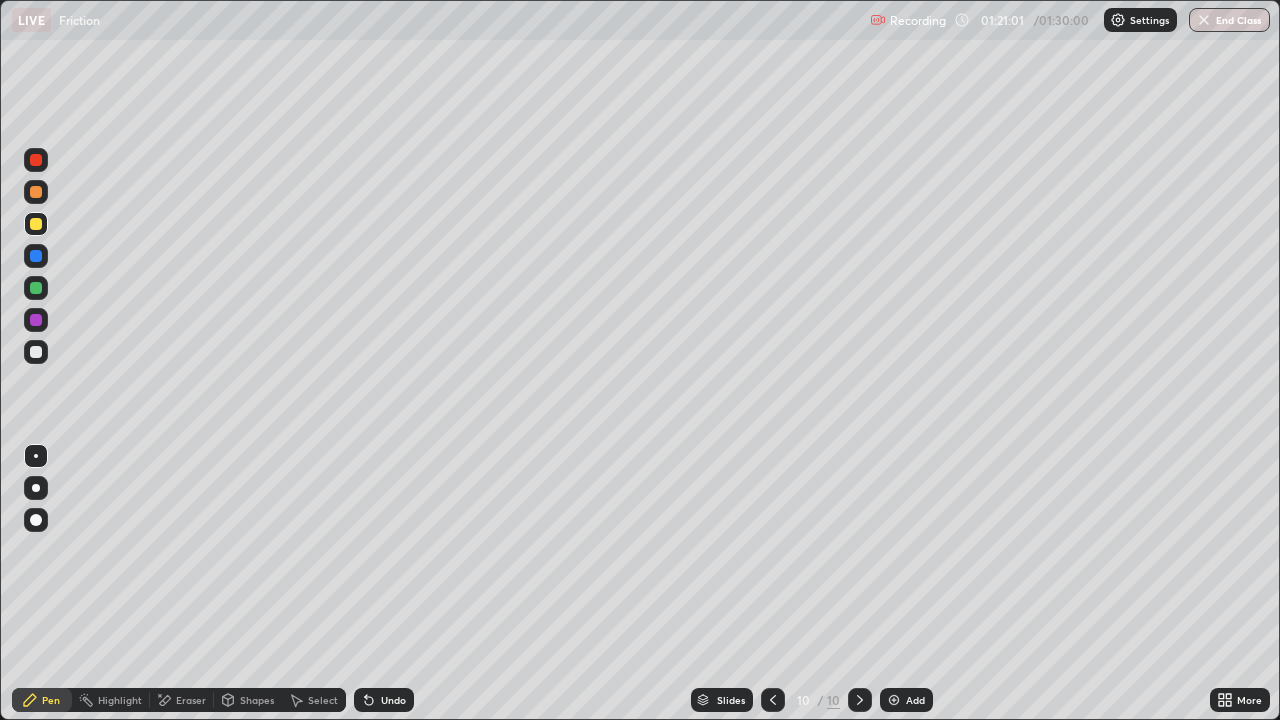 click on "Undo" at bounding box center (384, 700) 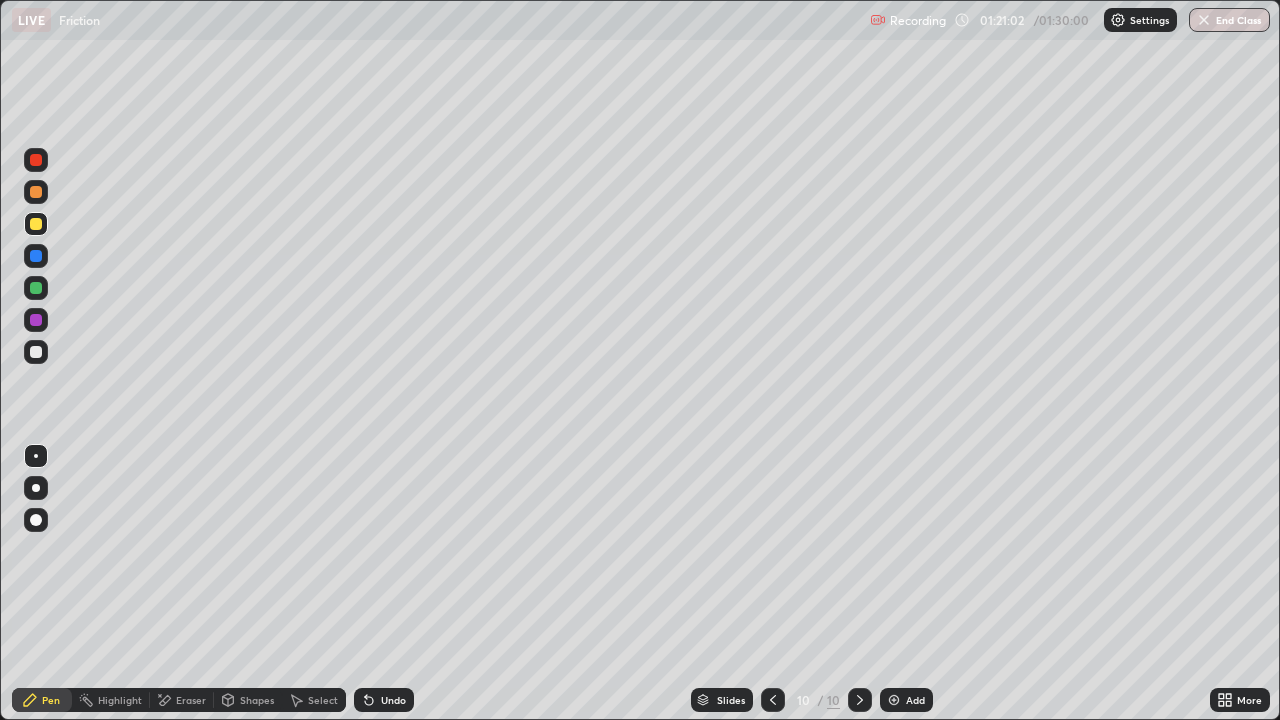 click on "Undo" at bounding box center (384, 700) 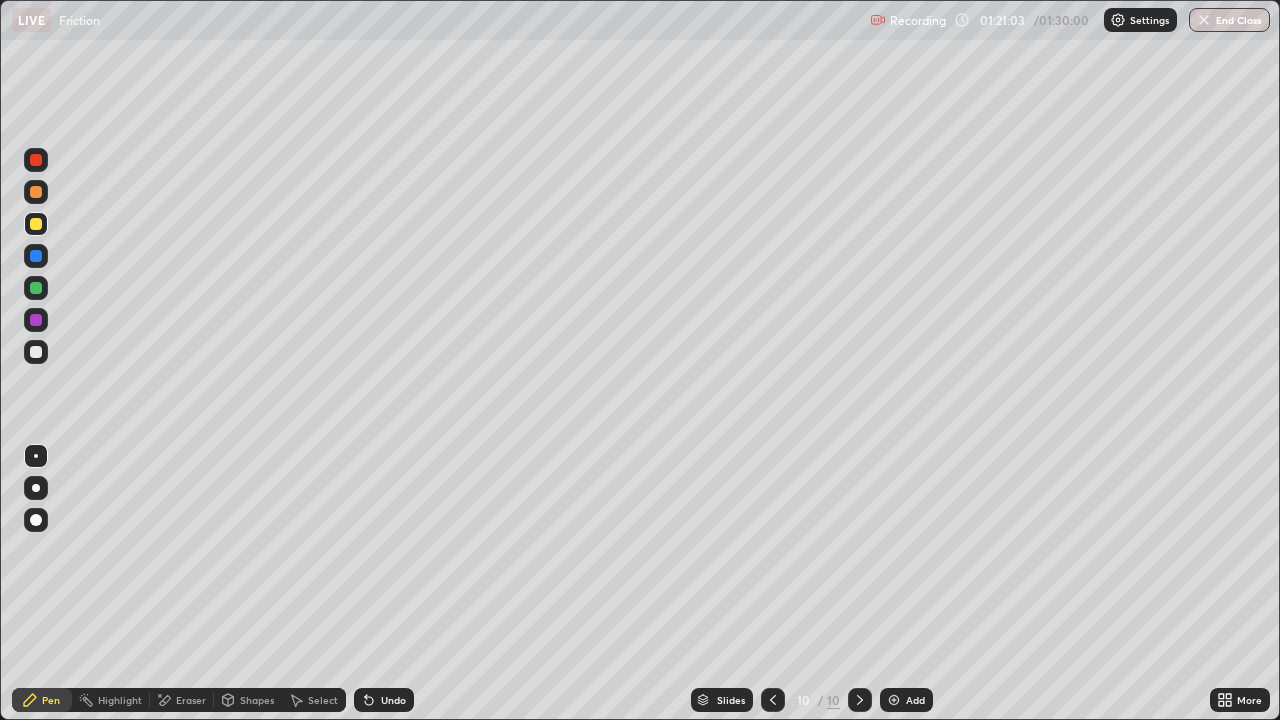 click on "Undo" at bounding box center (384, 700) 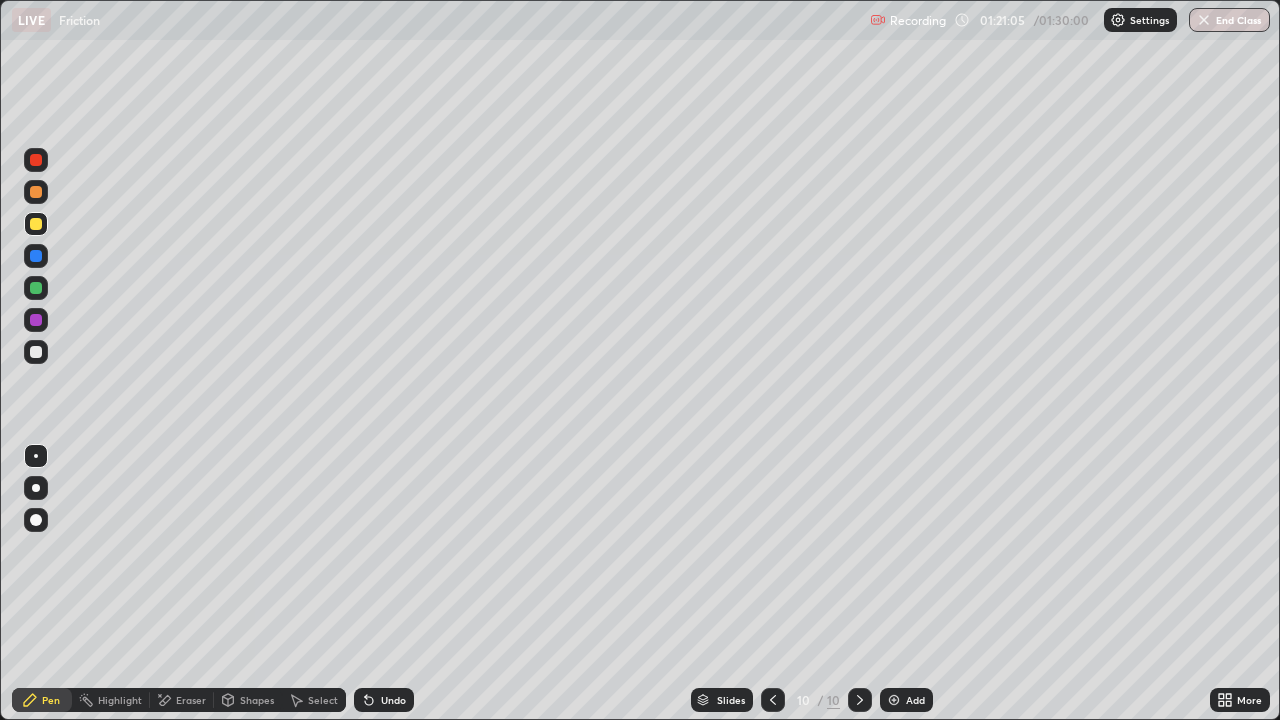 click on "Select" at bounding box center (323, 700) 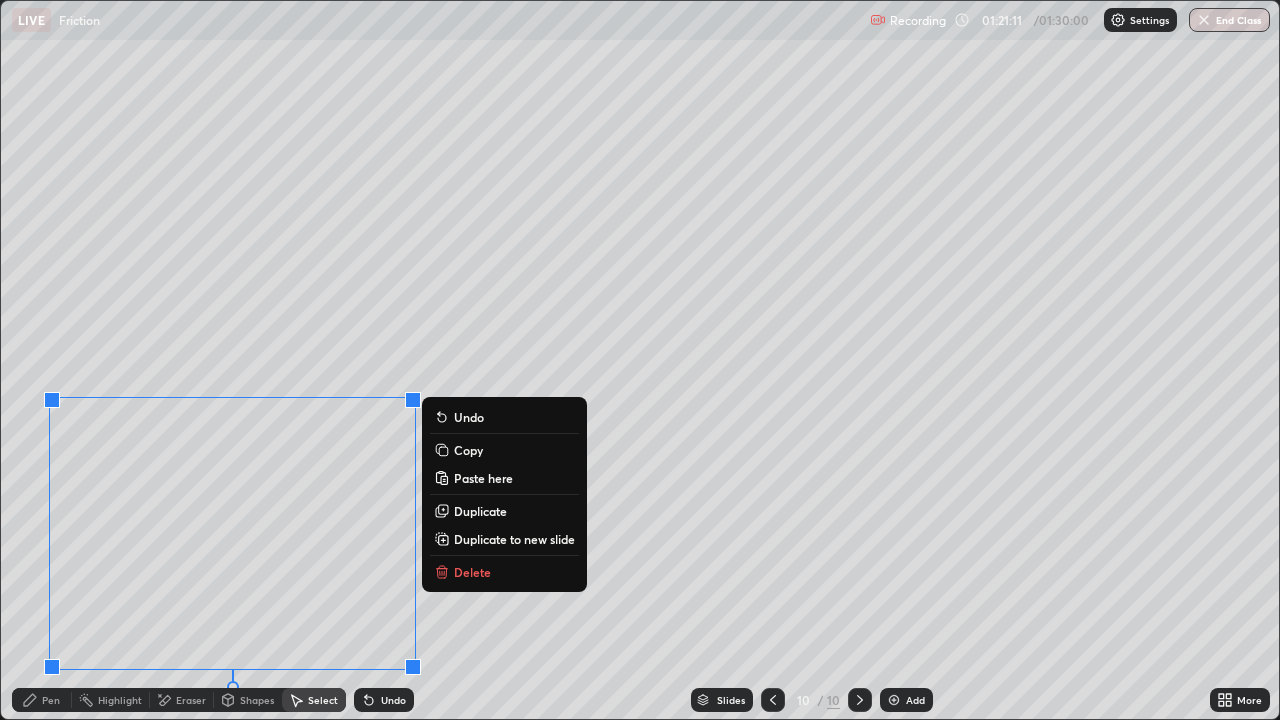 click on "Undo" at bounding box center (393, 700) 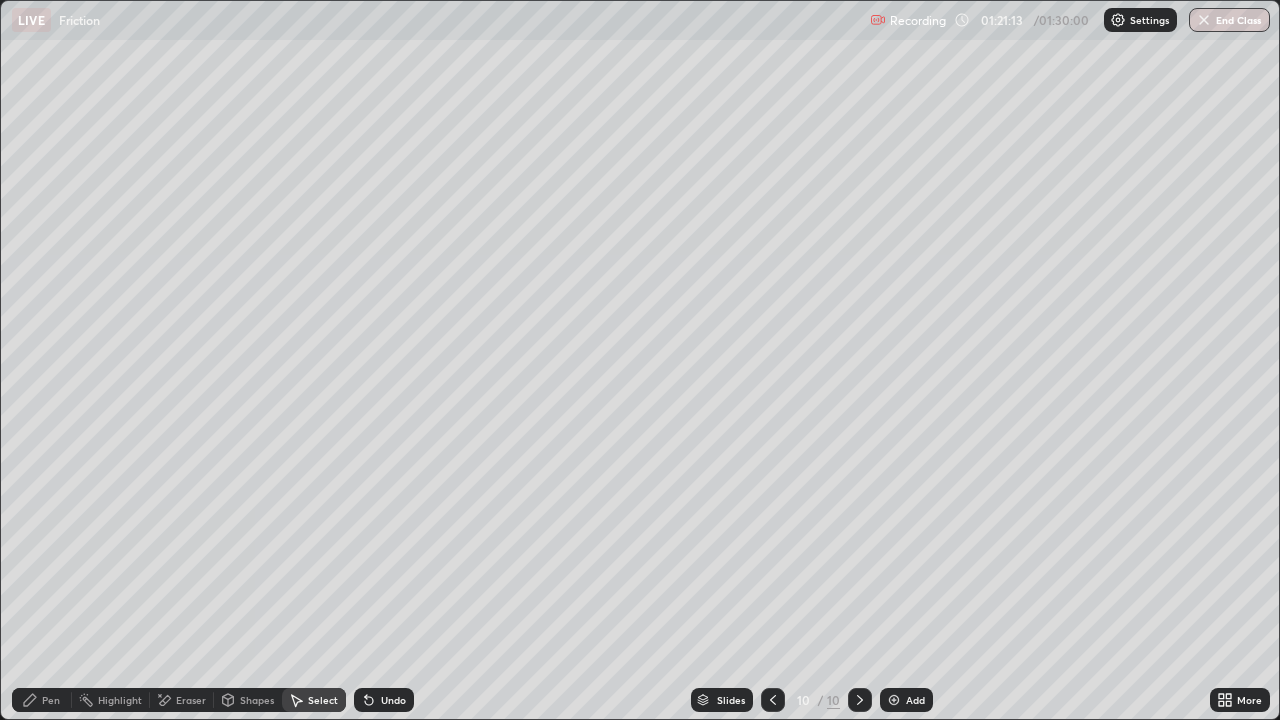 click on "Eraser" at bounding box center (182, 700) 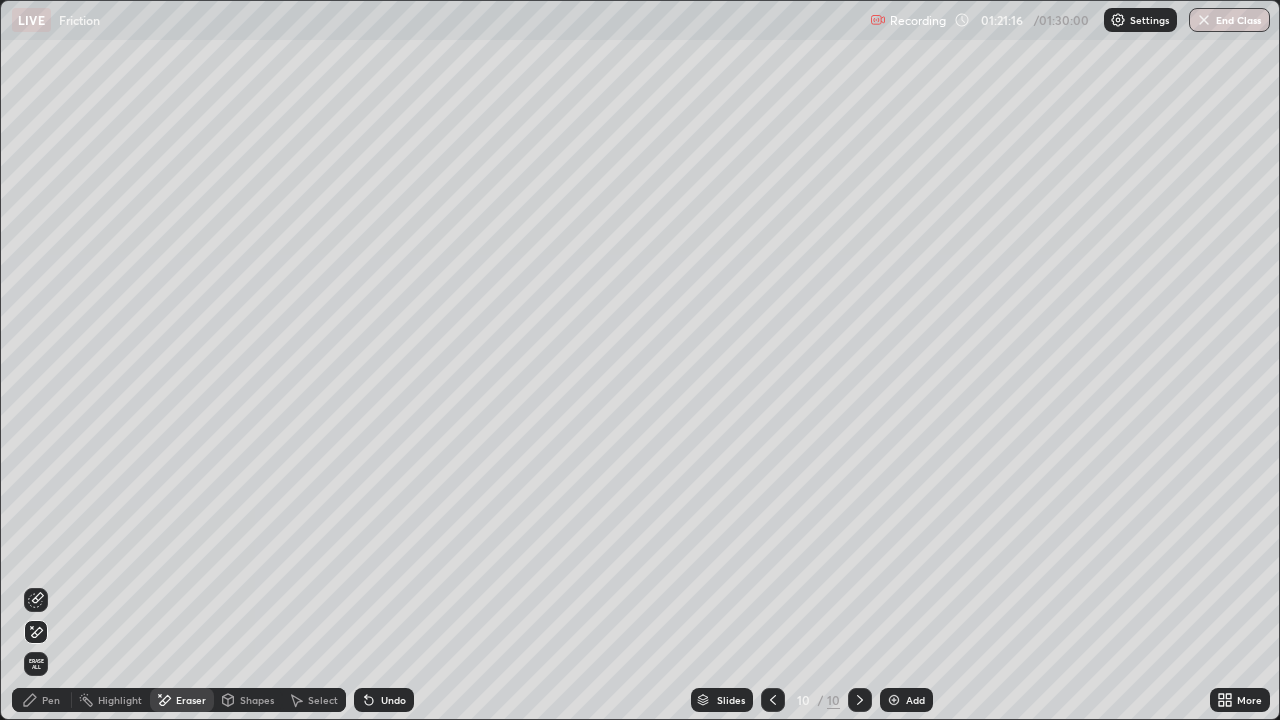 click on "Select" at bounding box center [323, 700] 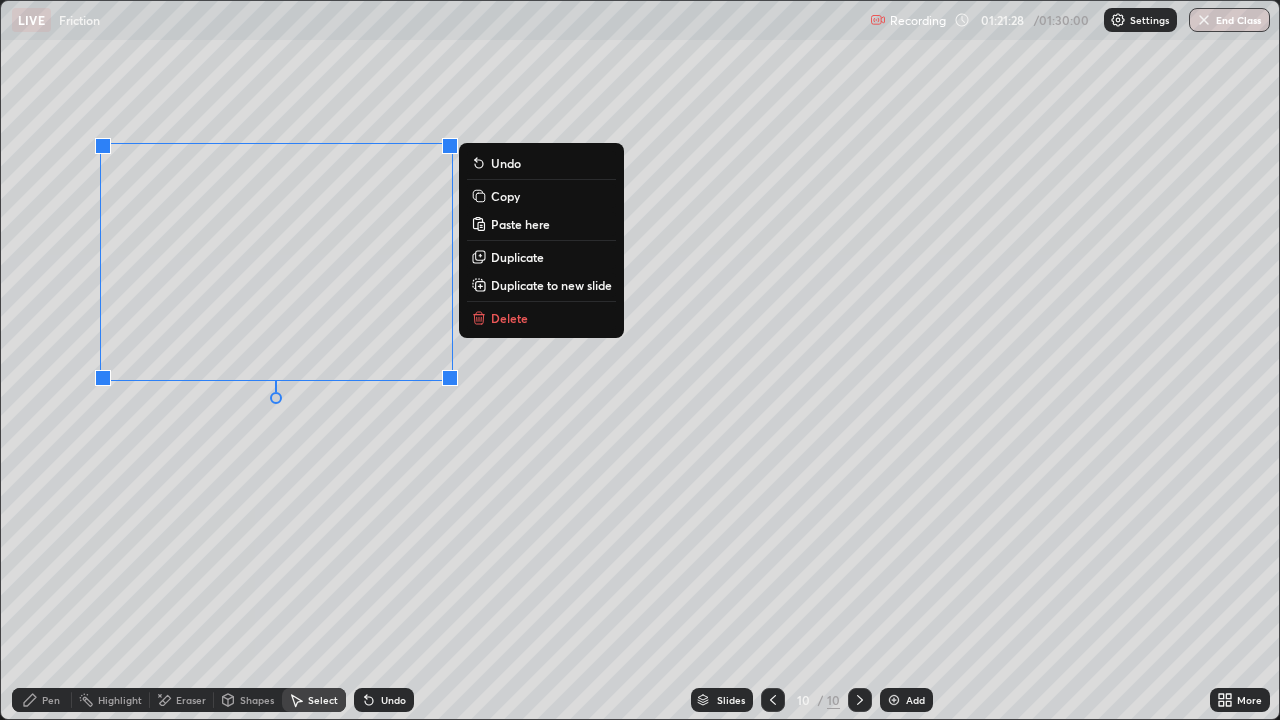 click on "Undo" at bounding box center [393, 700] 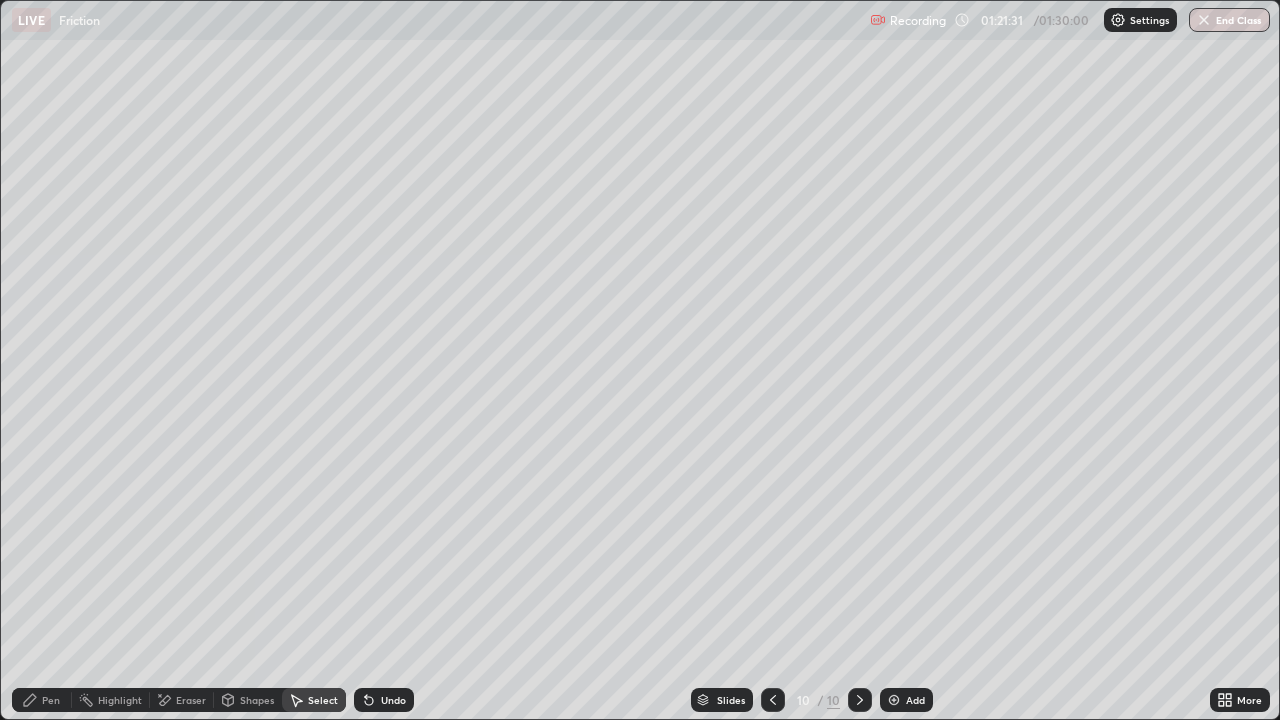 click on "Undo" at bounding box center [393, 700] 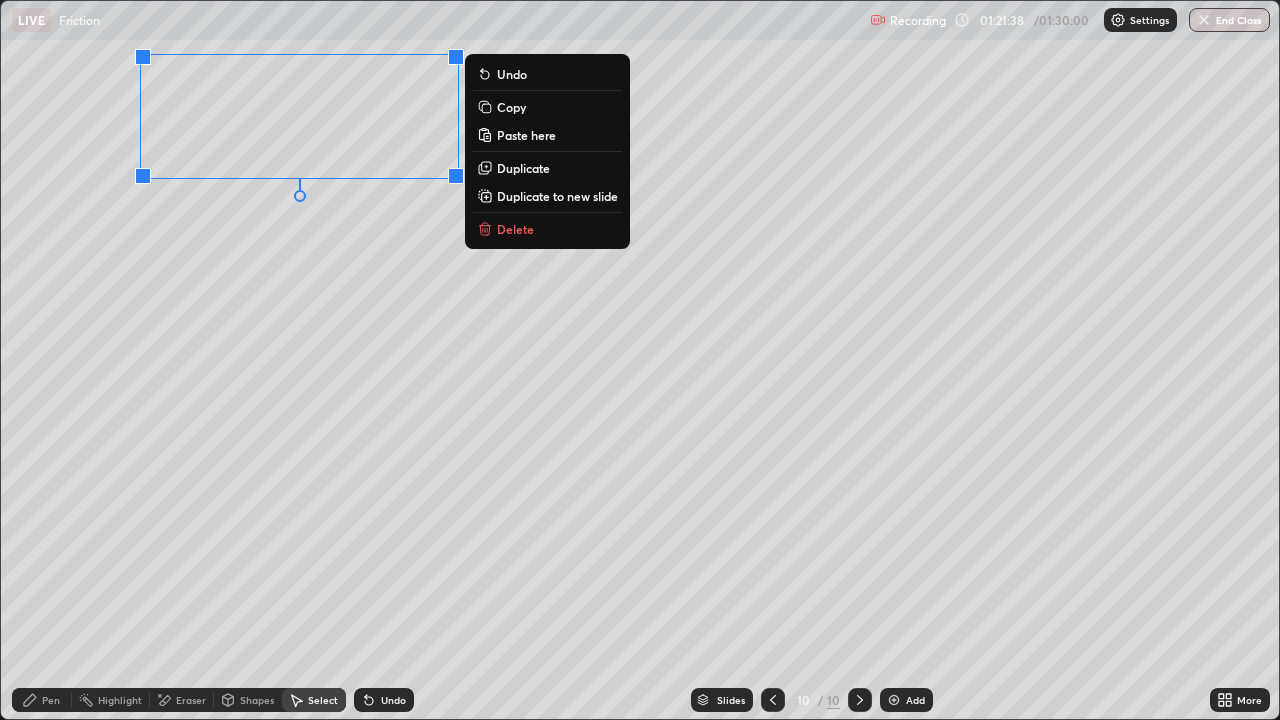 click on "Eraser" at bounding box center (191, 700) 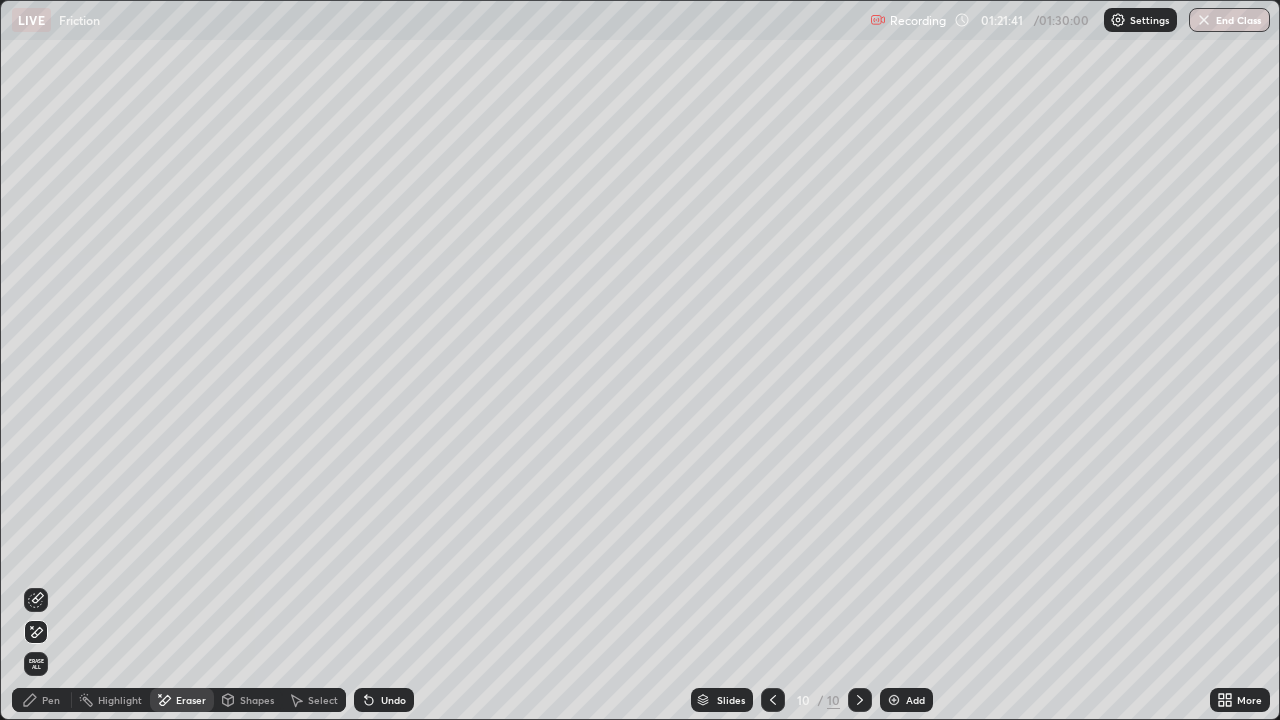 click on "Select" at bounding box center (314, 700) 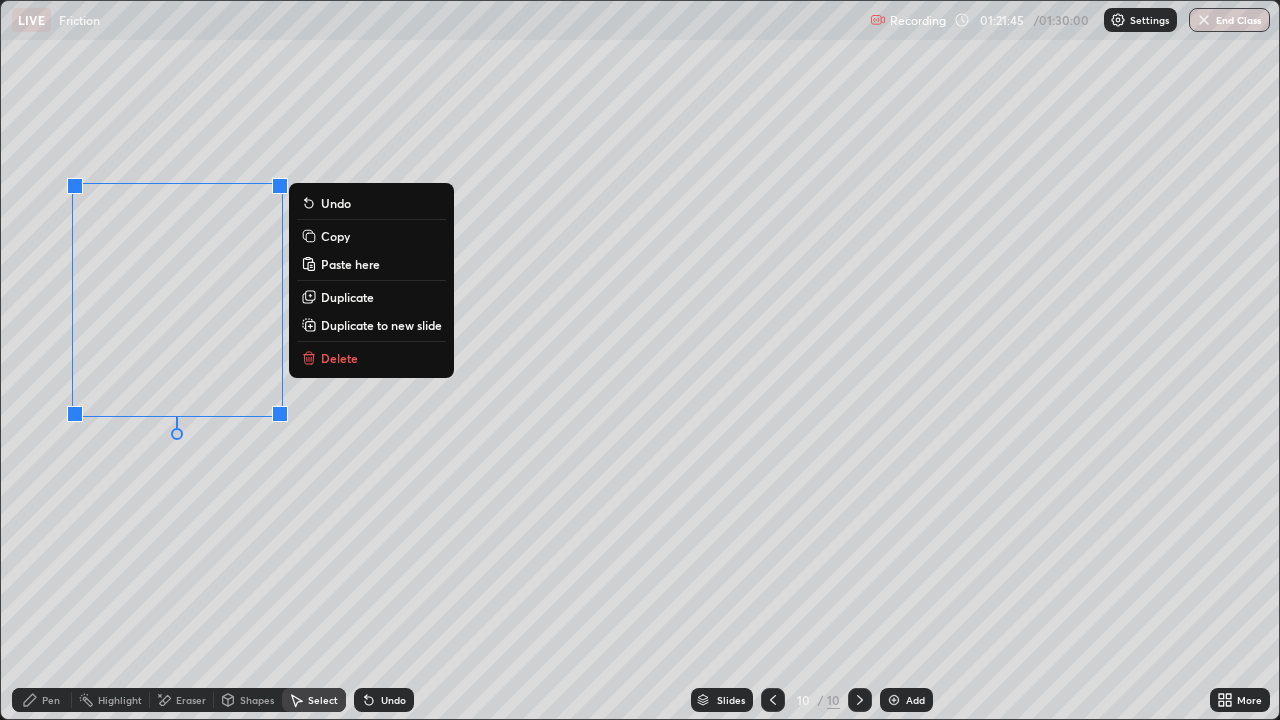 click 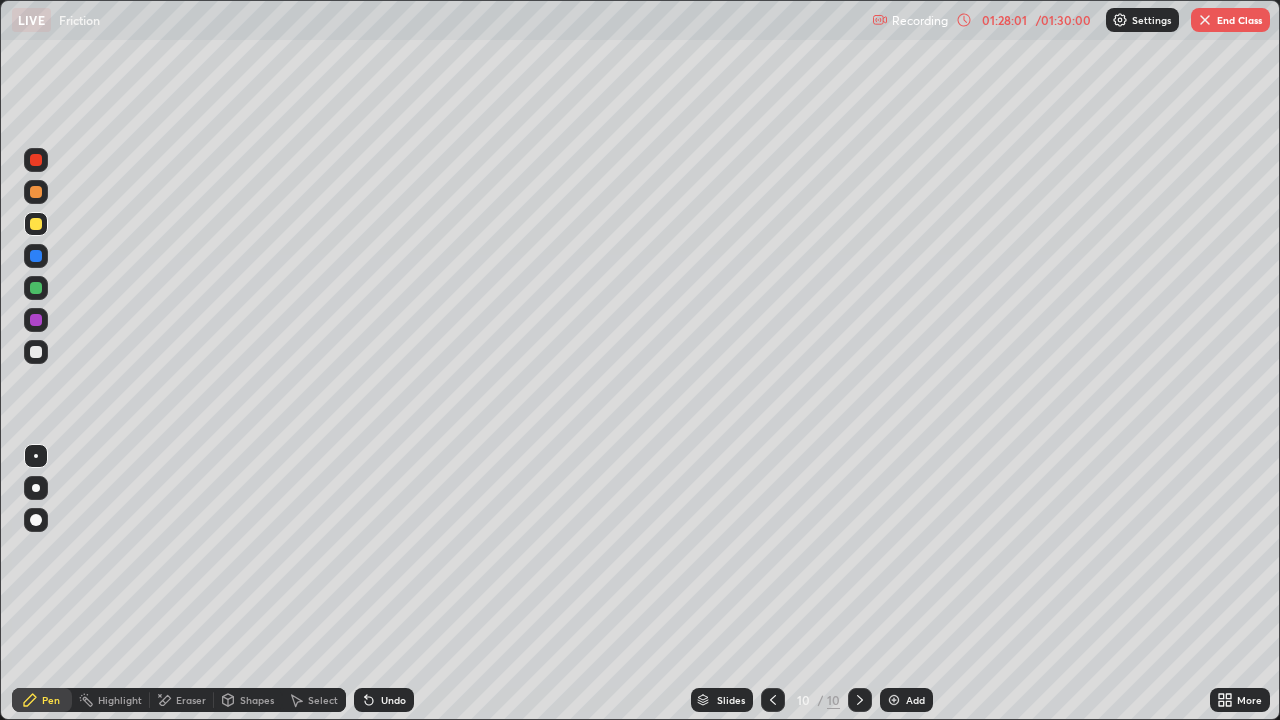 click on "End Class" at bounding box center [1230, 20] 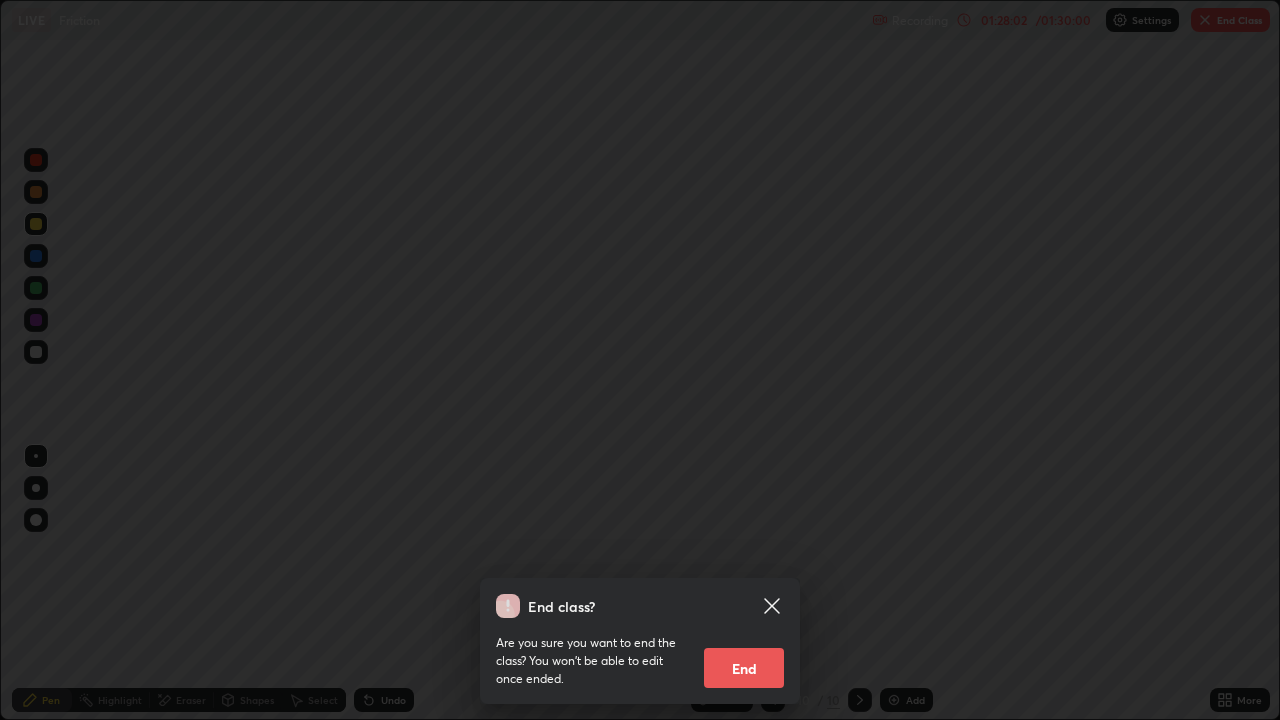 click on "End" at bounding box center [744, 668] 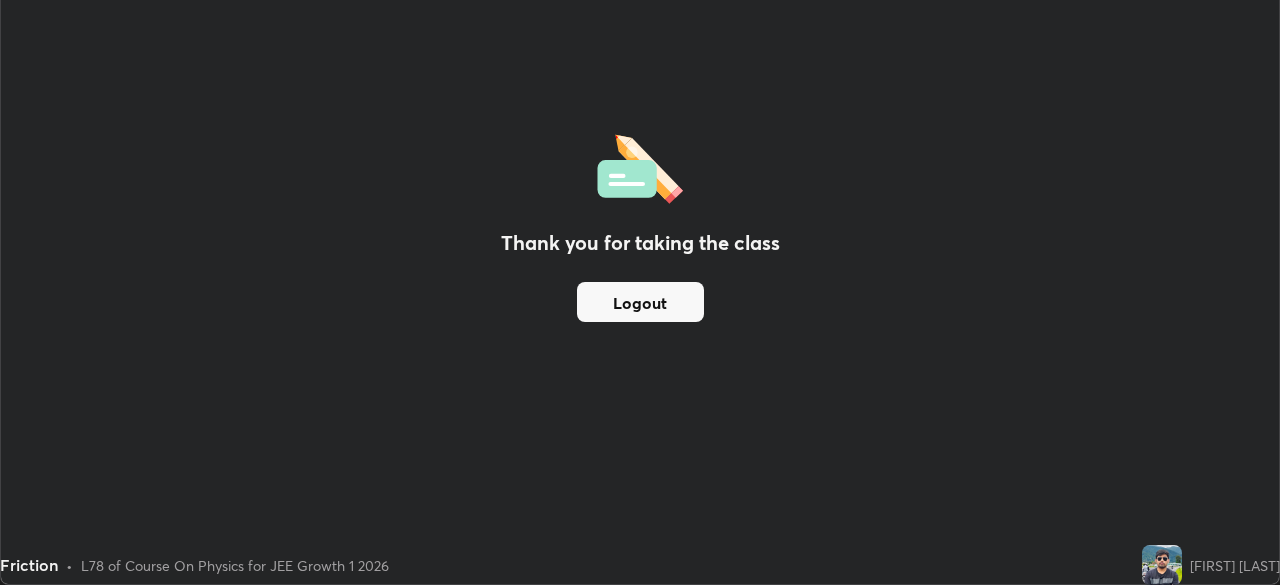 scroll, scrollTop: 585, scrollLeft: 1280, axis: both 